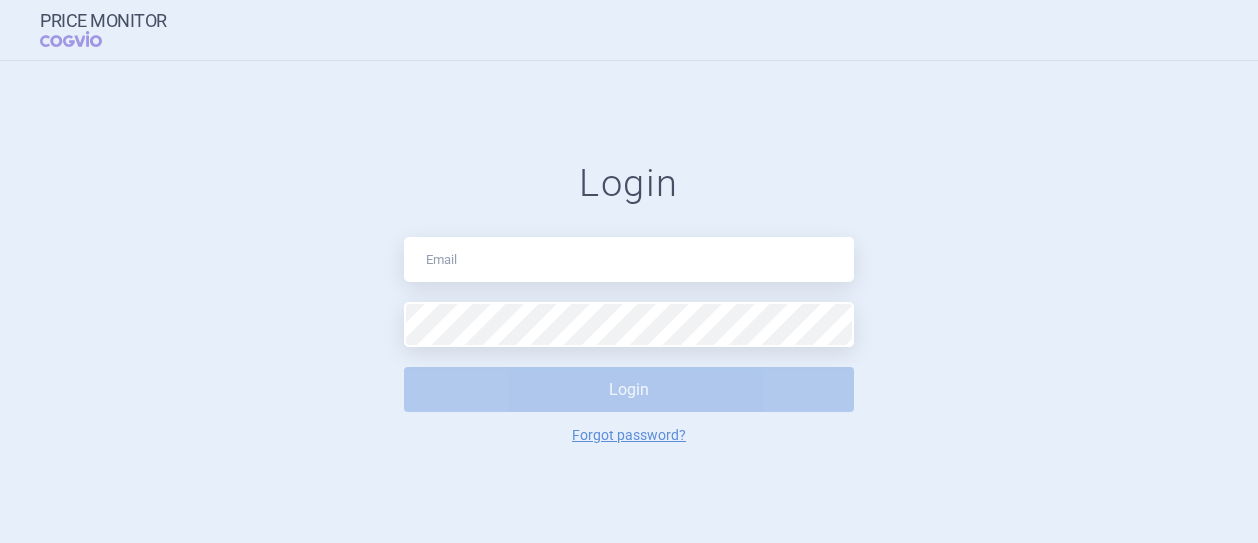 scroll, scrollTop: 0, scrollLeft: 0, axis: both 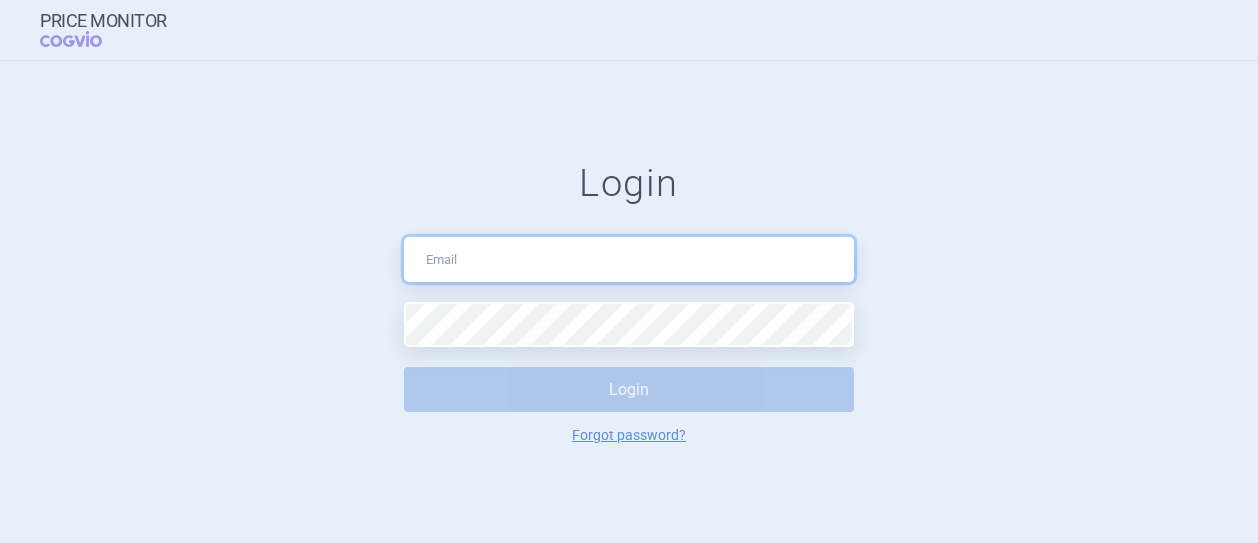 click at bounding box center (629, 259) 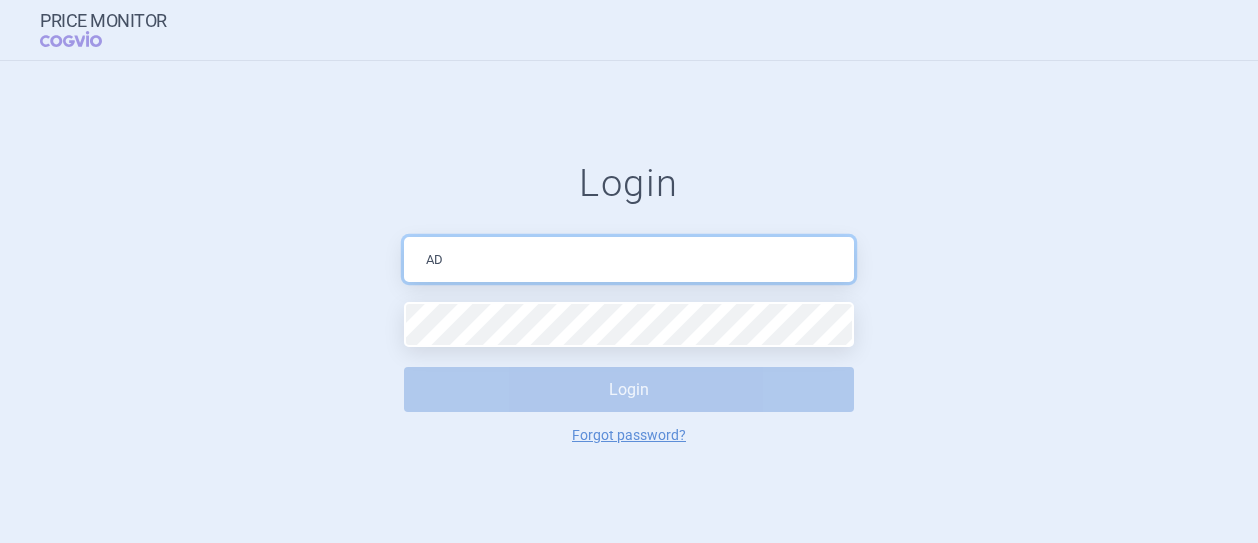 type on "A" 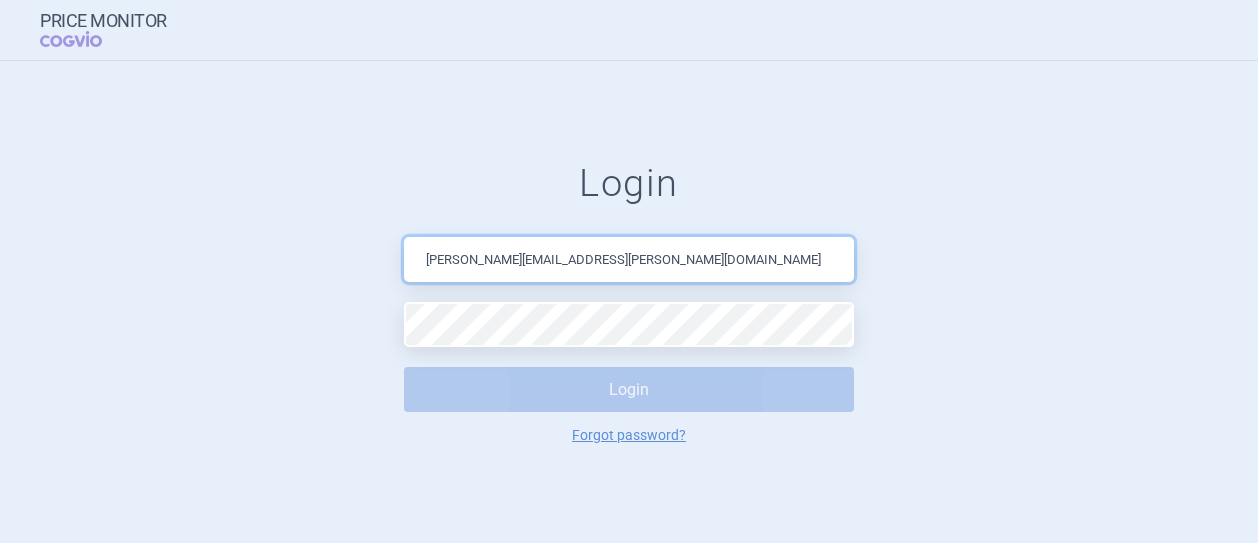 type on "[PERSON_NAME][EMAIL_ADDRESS][PERSON_NAME][DOMAIN_NAME]" 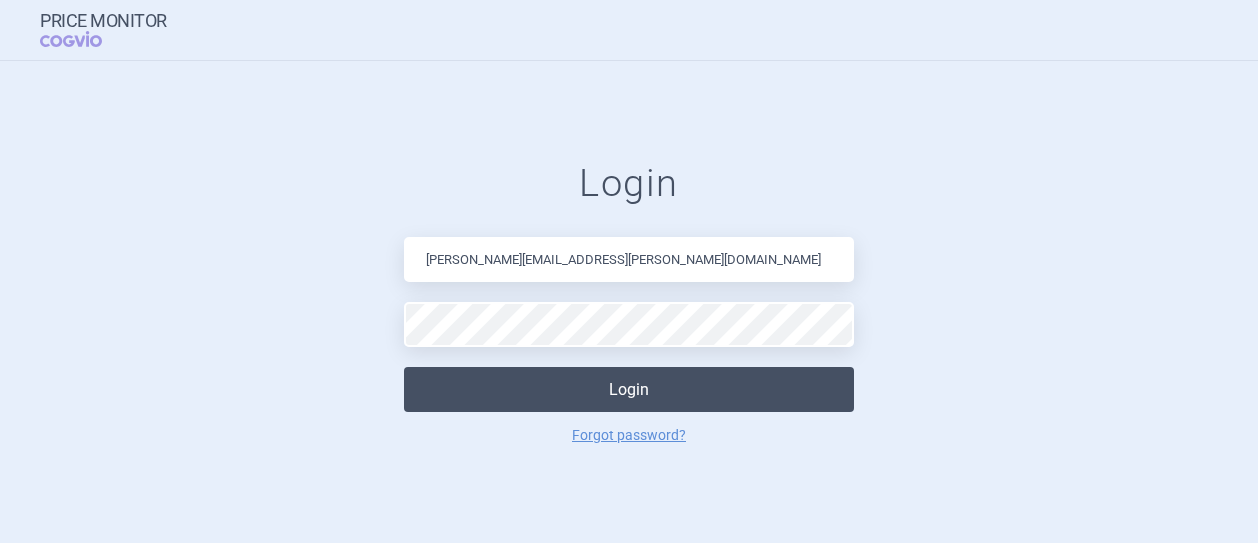 click on "Login" at bounding box center [629, 389] 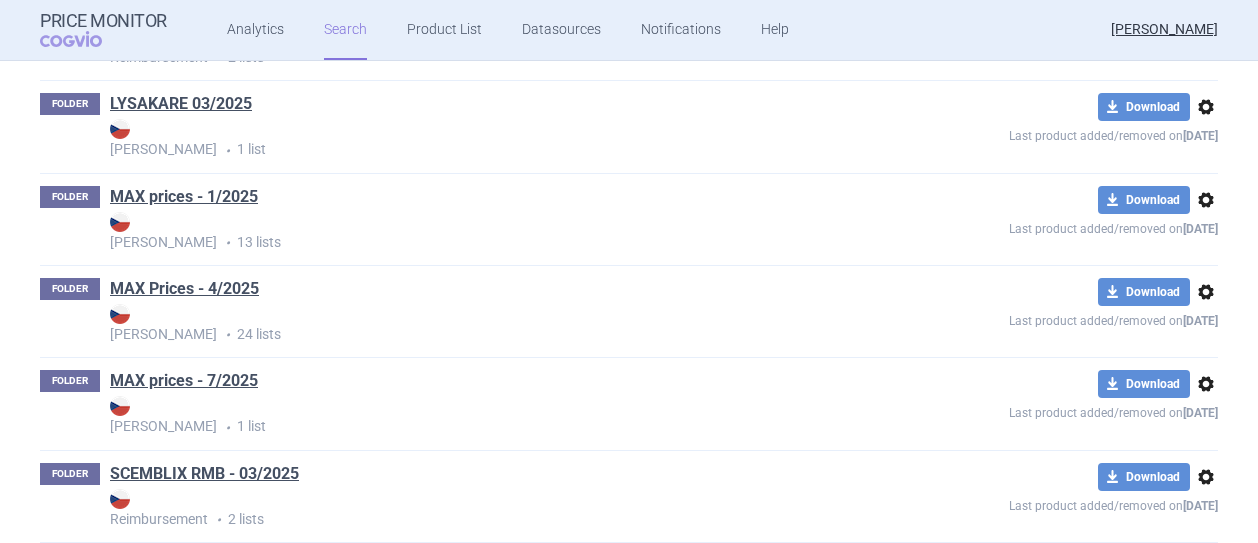scroll, scrollTop: 600, scrollLeft: 0, axis: vertical 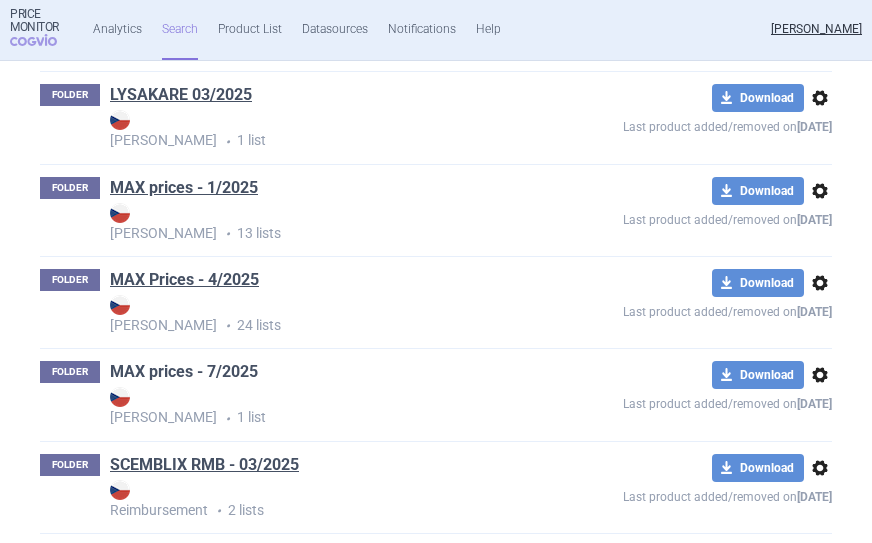 click on "MAX prices - 7/2025" at bounding box center (184, 372) 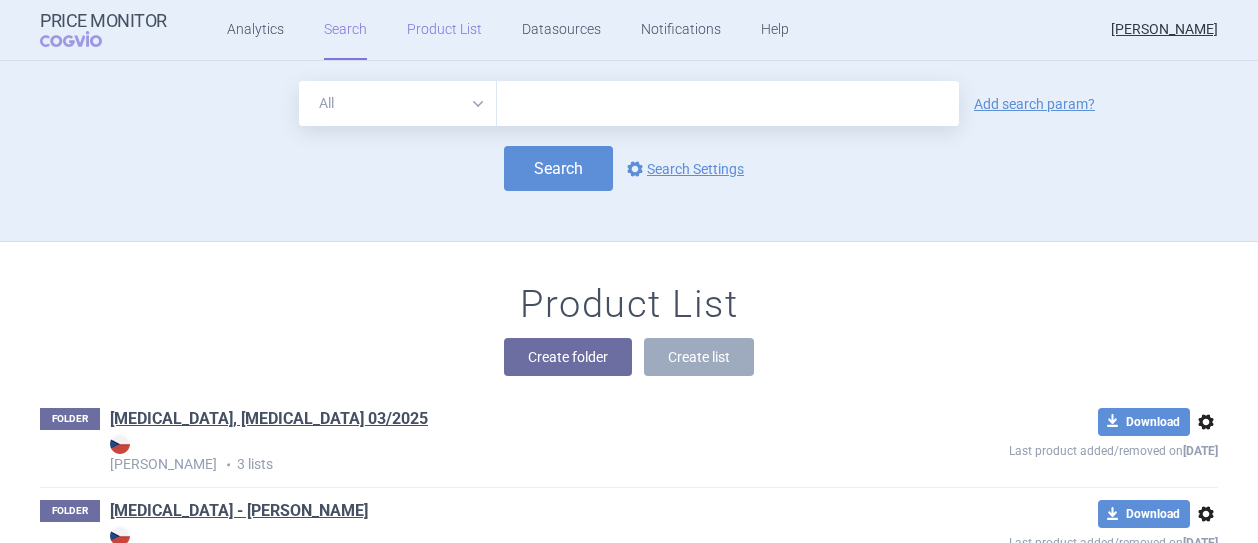 click on "Product List" at bounding box center [444, 30] 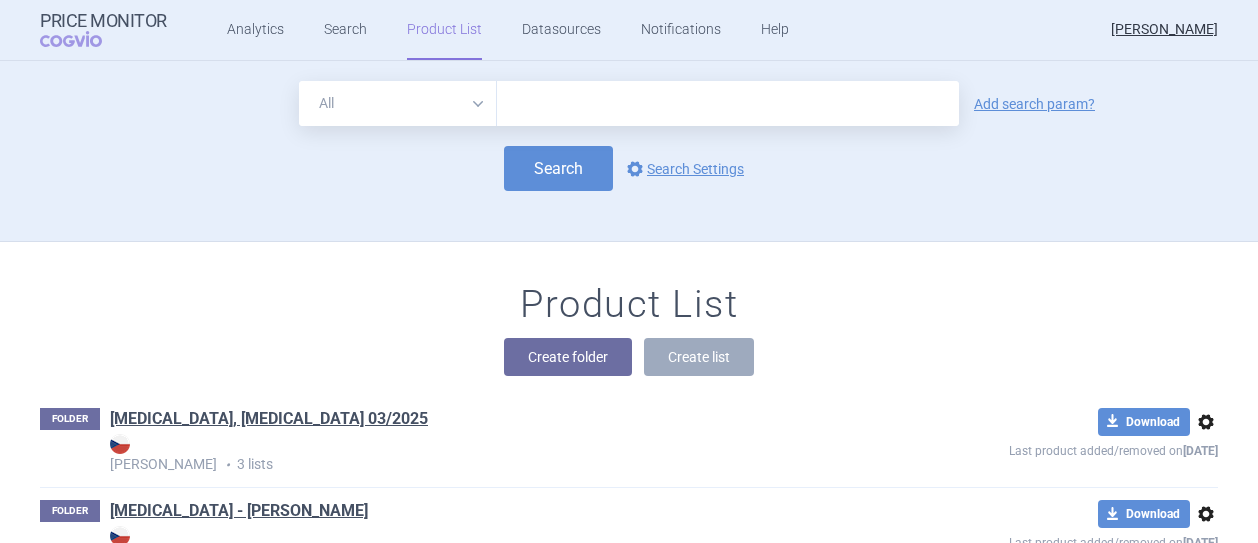 scroll, scrollTop: 180, scrollLeft: 0, axis: vertical 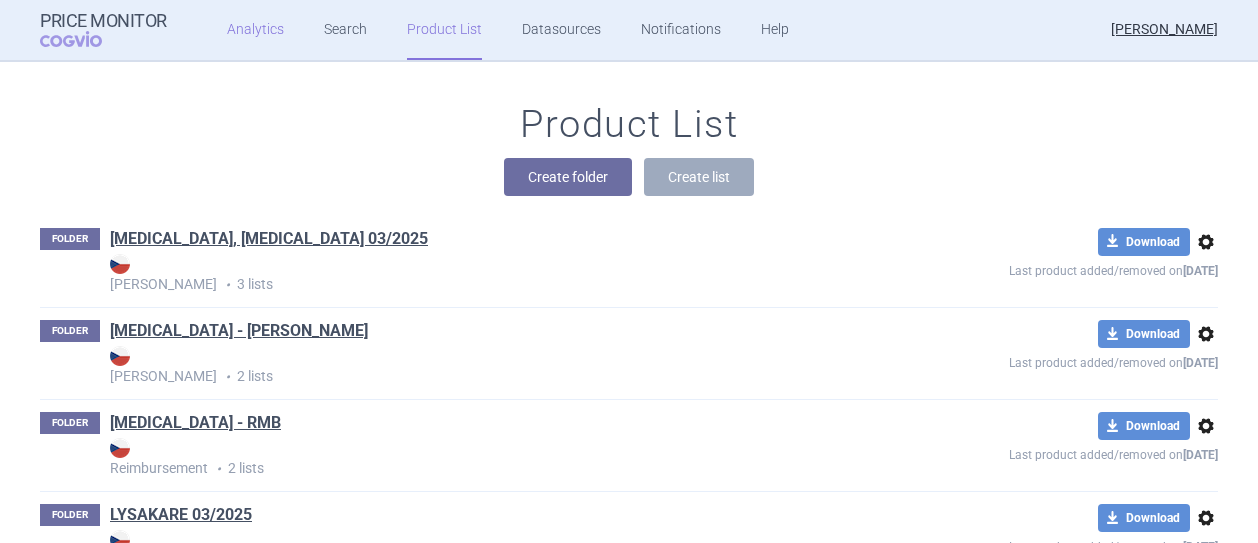 click on "Analytics" at bounding box center (255, 30) 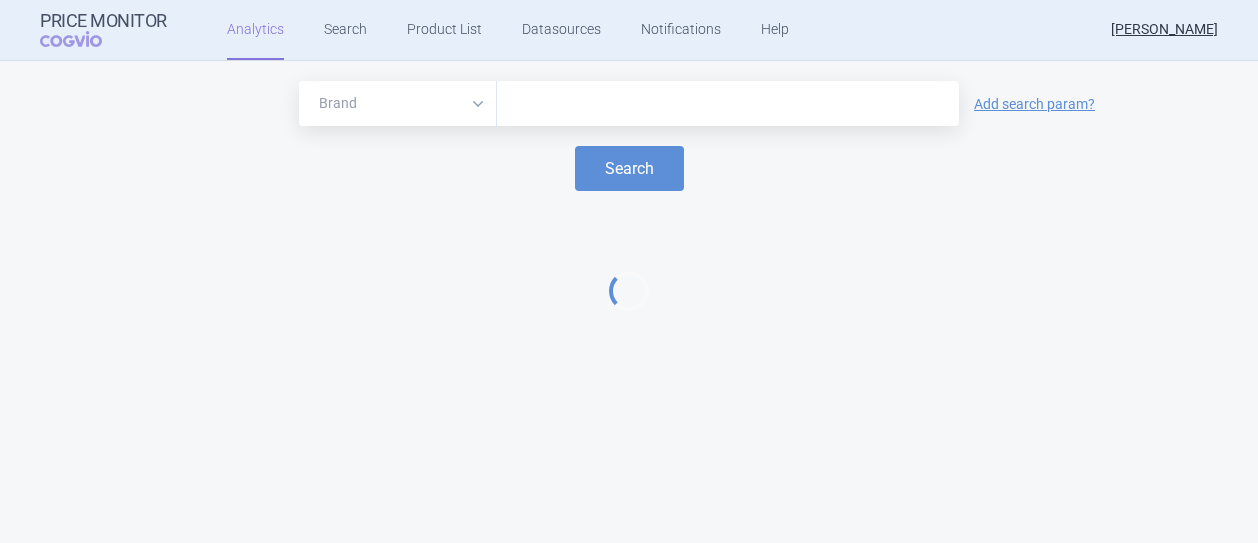 click at bounding box center (728, 104) 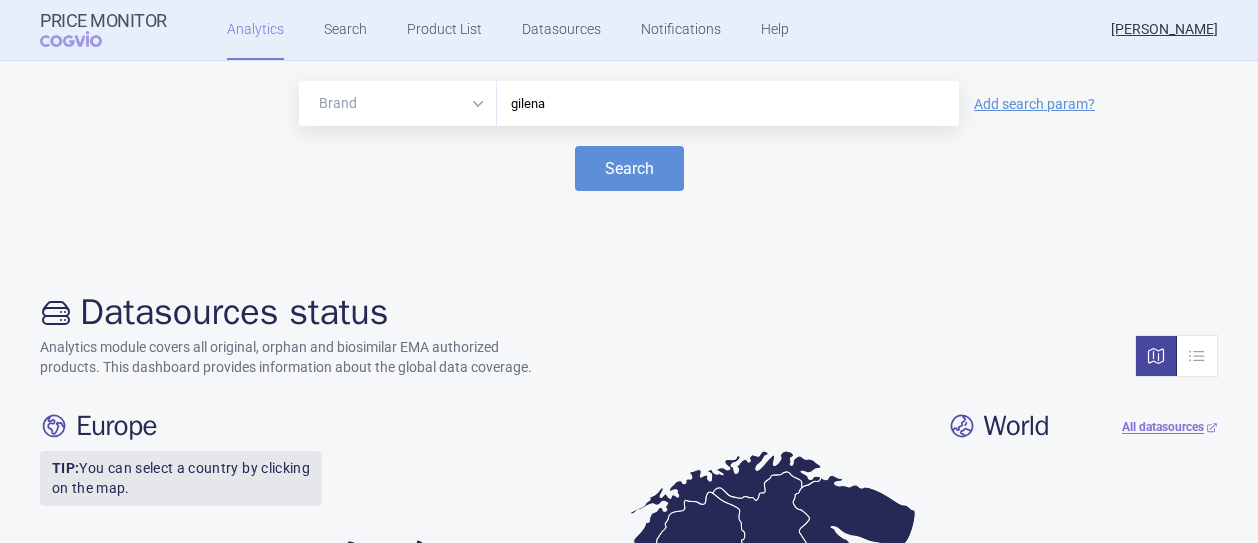 type on "[MEDICAL_DATA]" 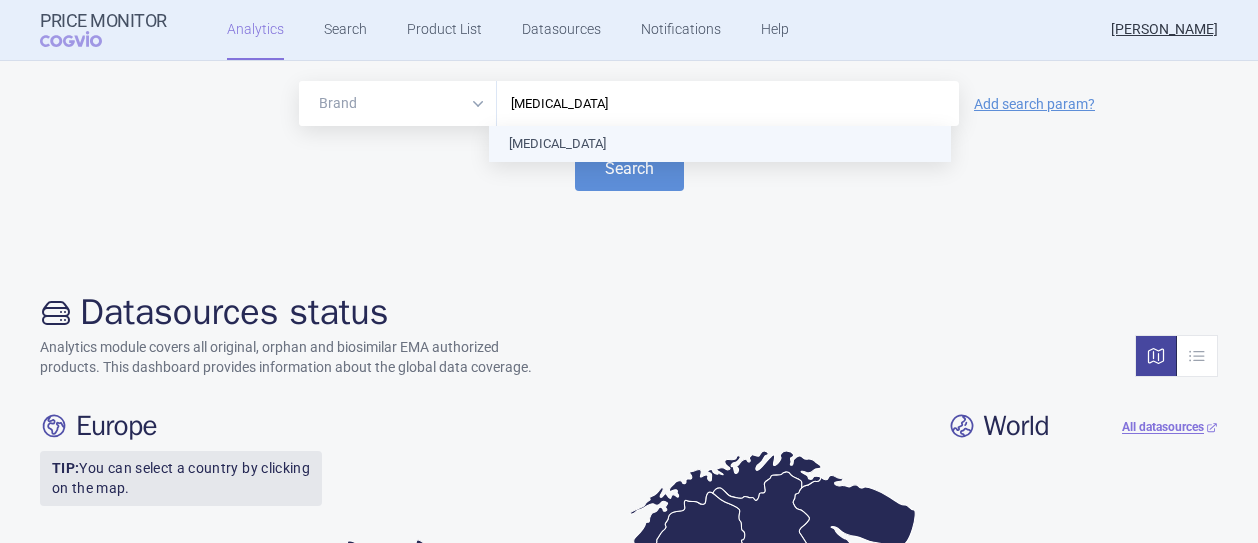 type 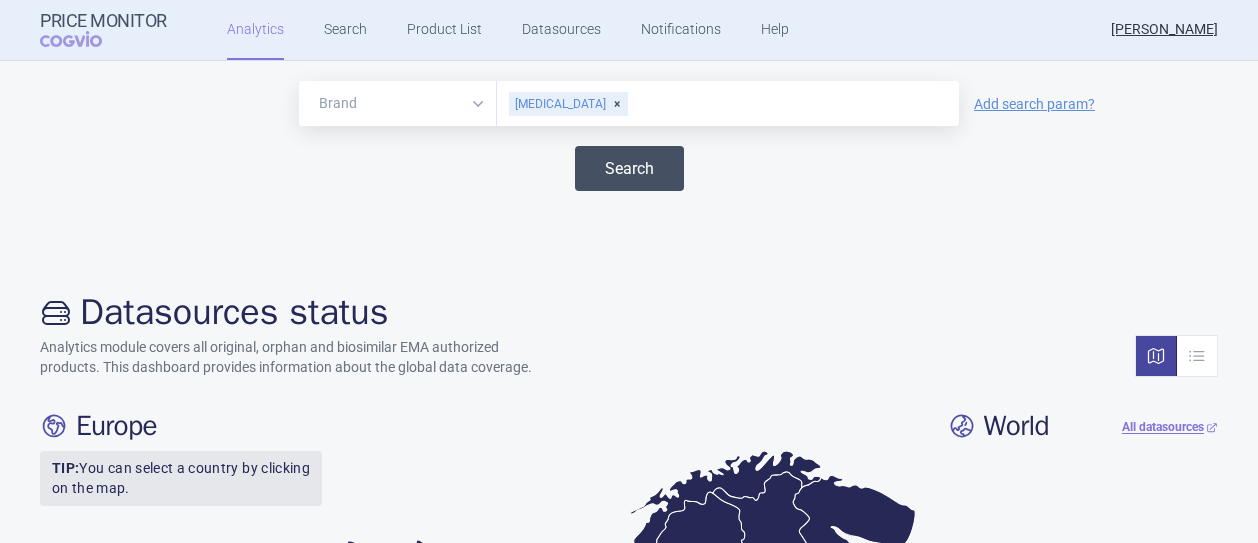 click on "Search" at bounding box center [629, 168] 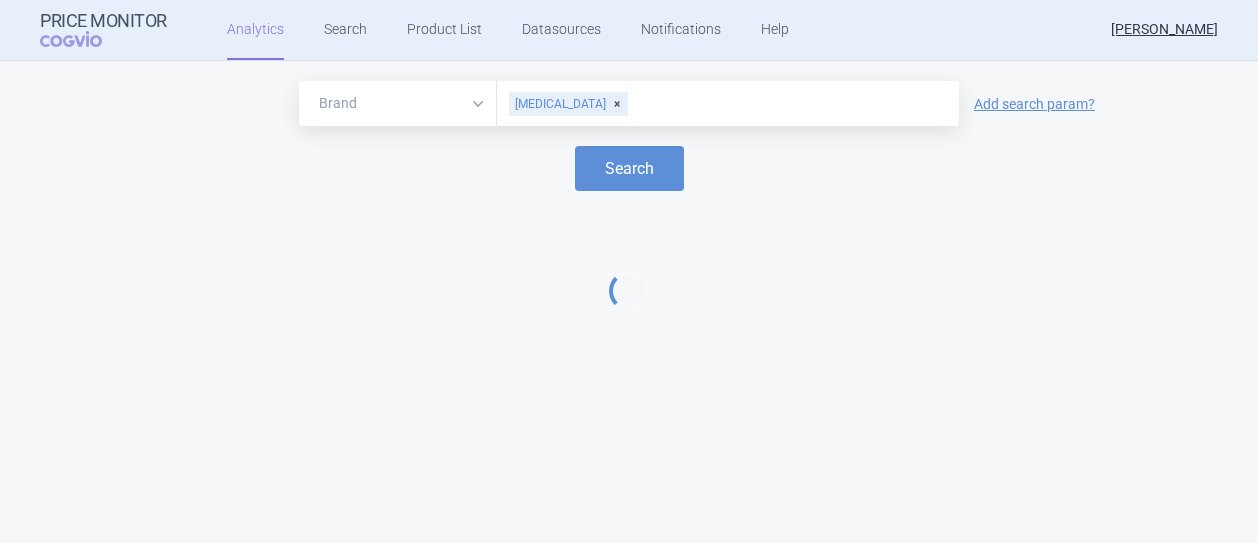 select on "EUR" 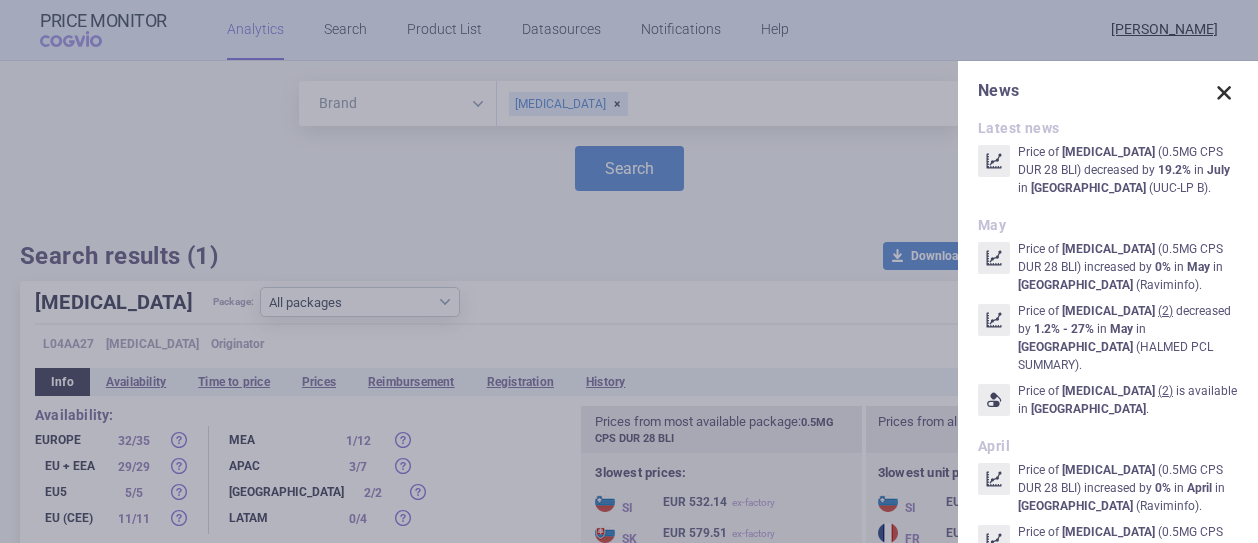 click at bounding box center [1224, 93] 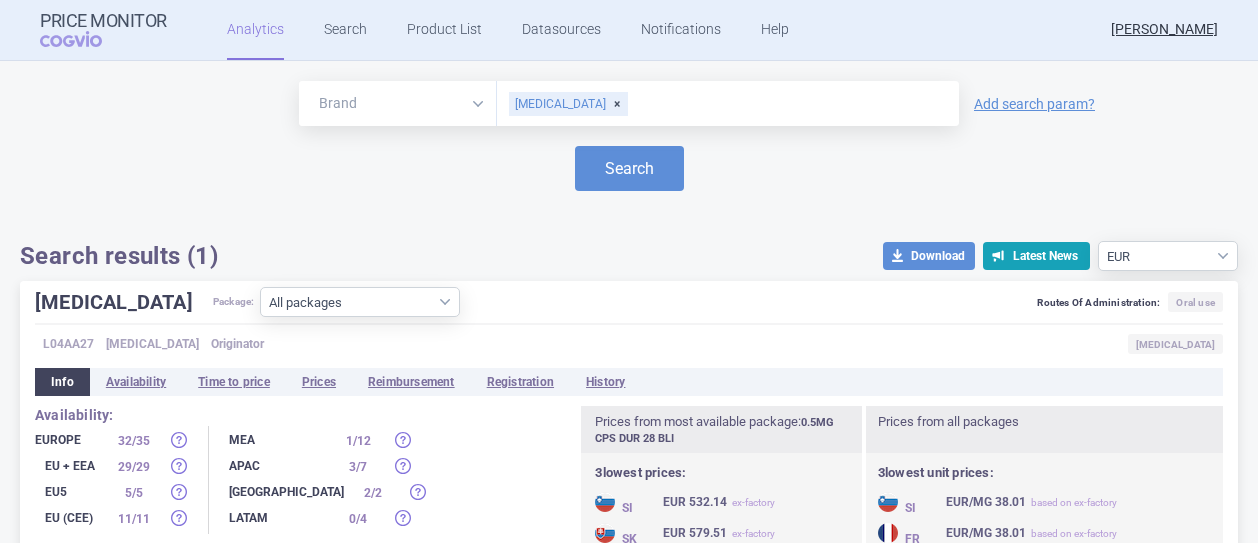 scroll, scrollTop: 84, scrollLeft: 0, axis: vertical 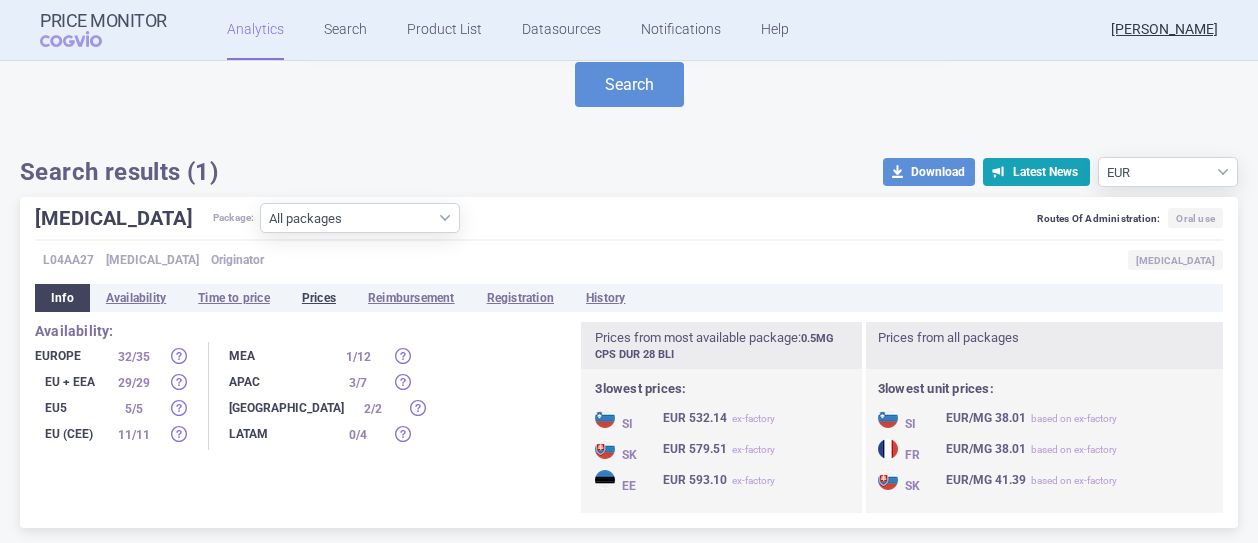 click on "Prices" at bounding box center [319, 298] 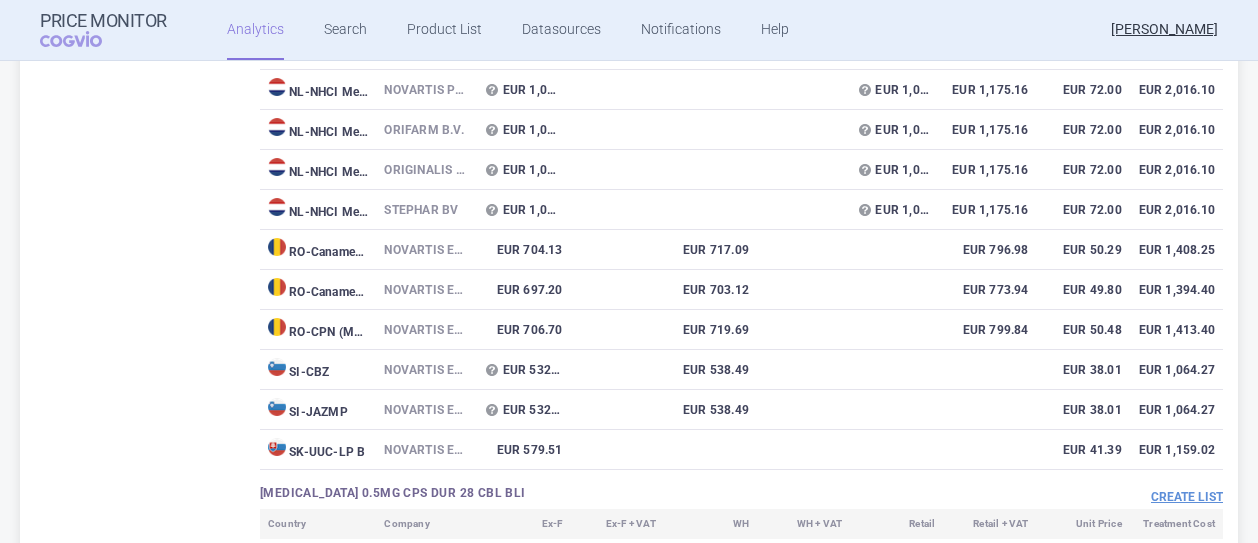 scroll, scrollTop: 3984, scrollLeft: 0, axis: vertical 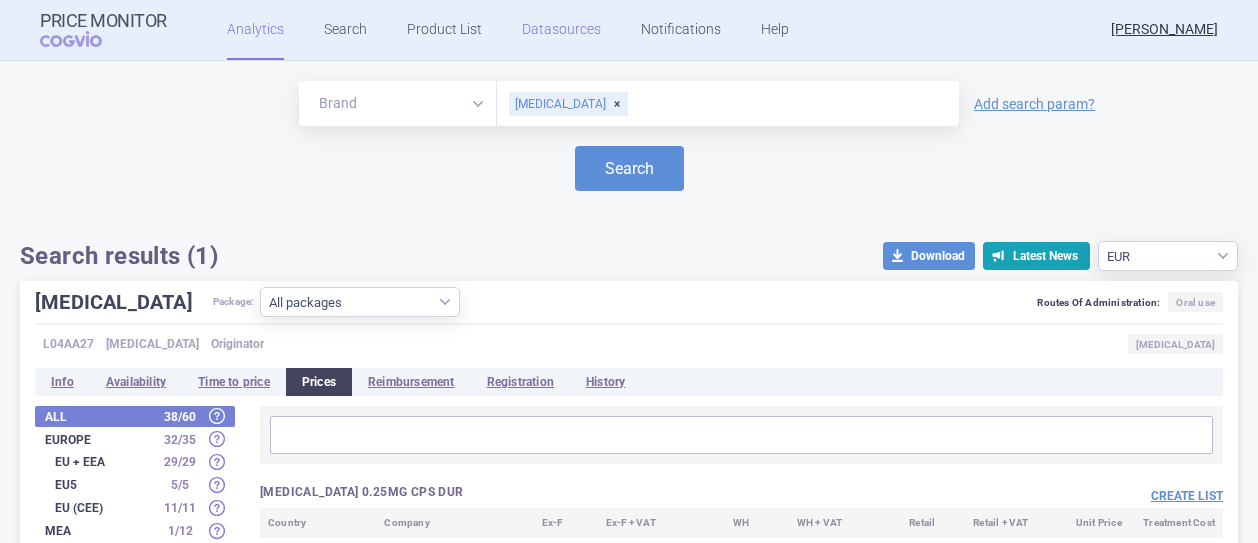 click on "Datasources" at bounding box center [561, 30] 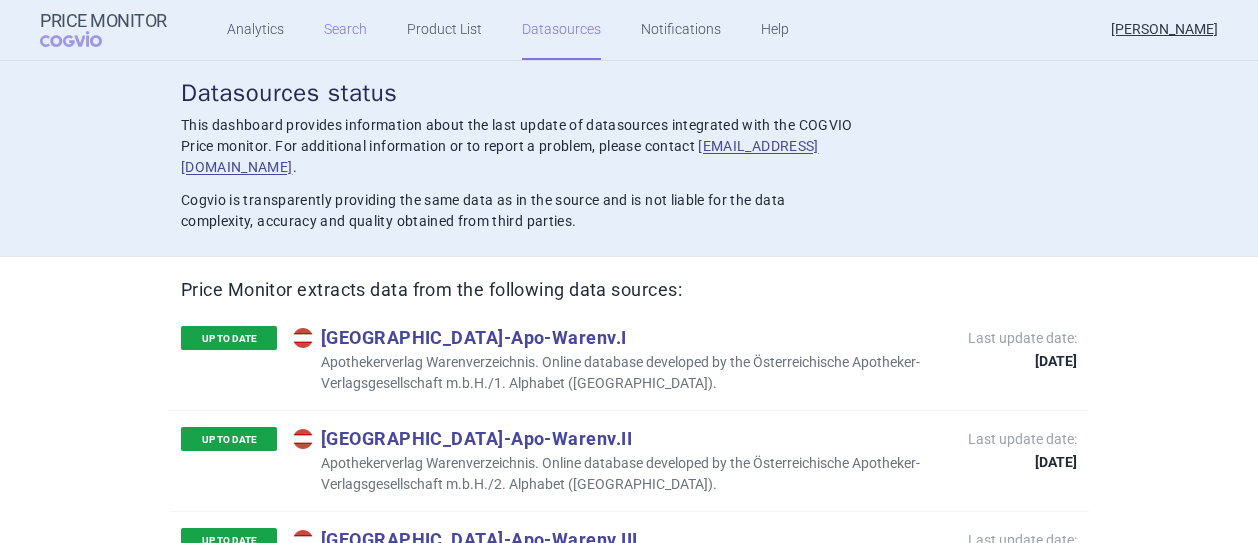 click on "Search" at bounding box center [345, 30] 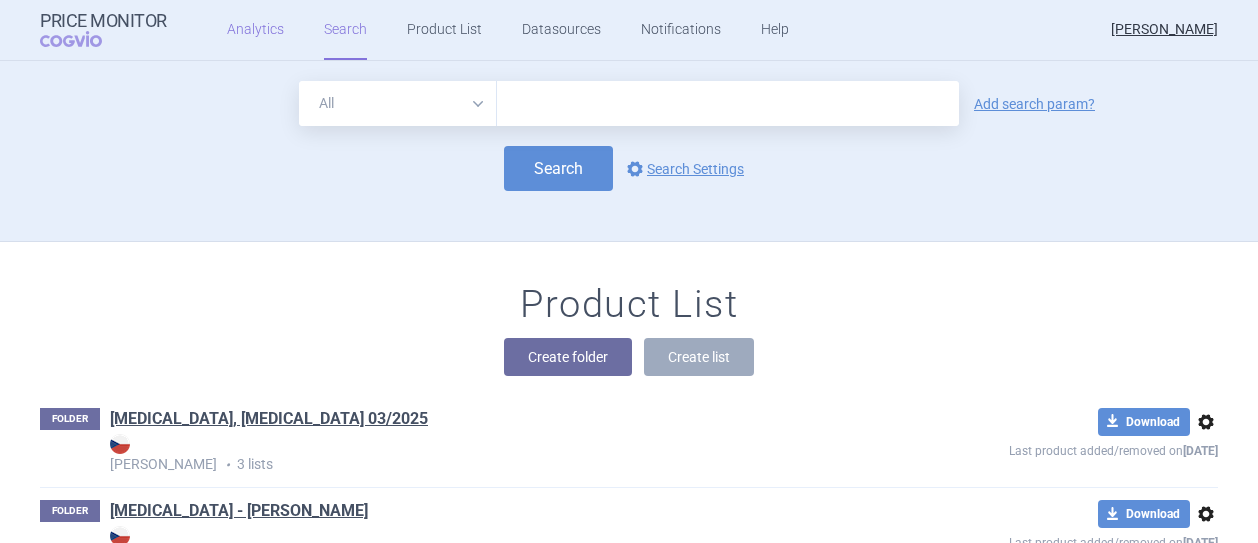 click on "Analytics" at bounding box center (255, 30) 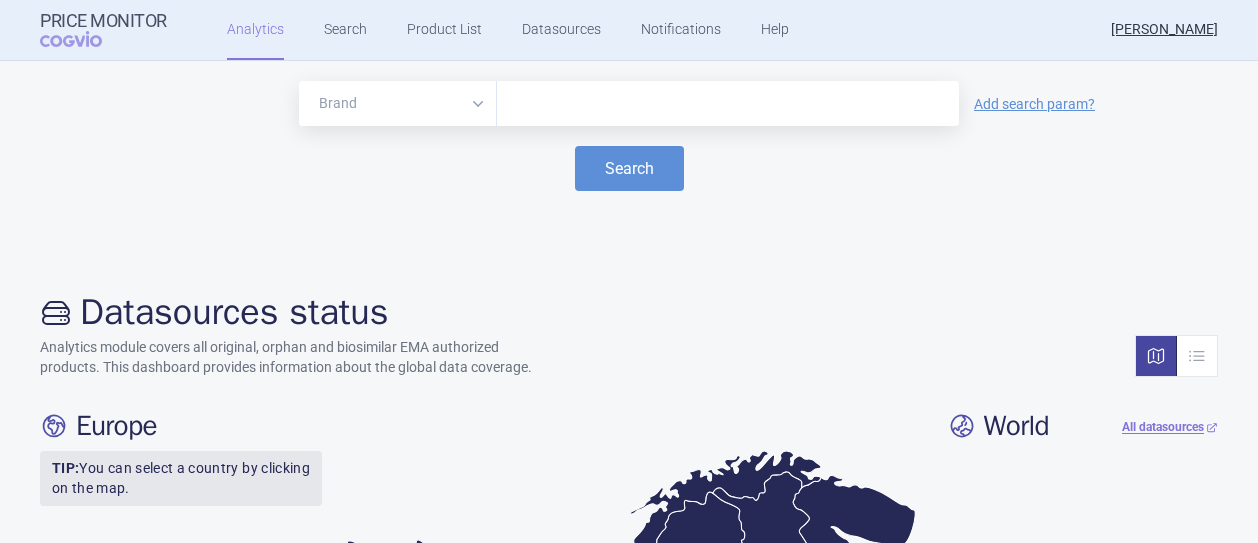 click at bounding box center (728, 104) 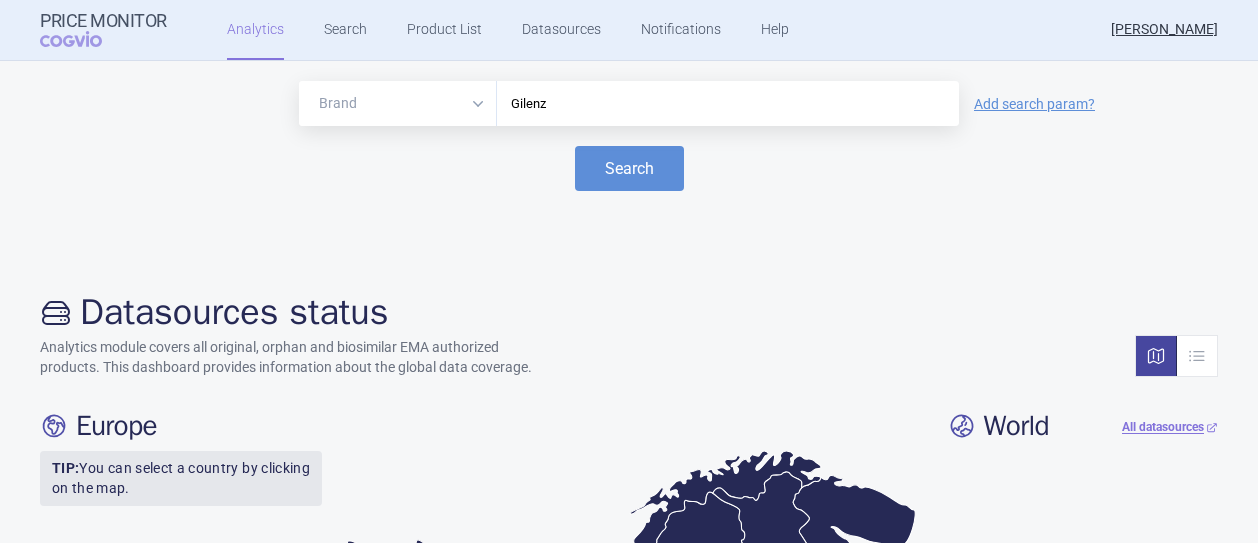 type on "Gilen" 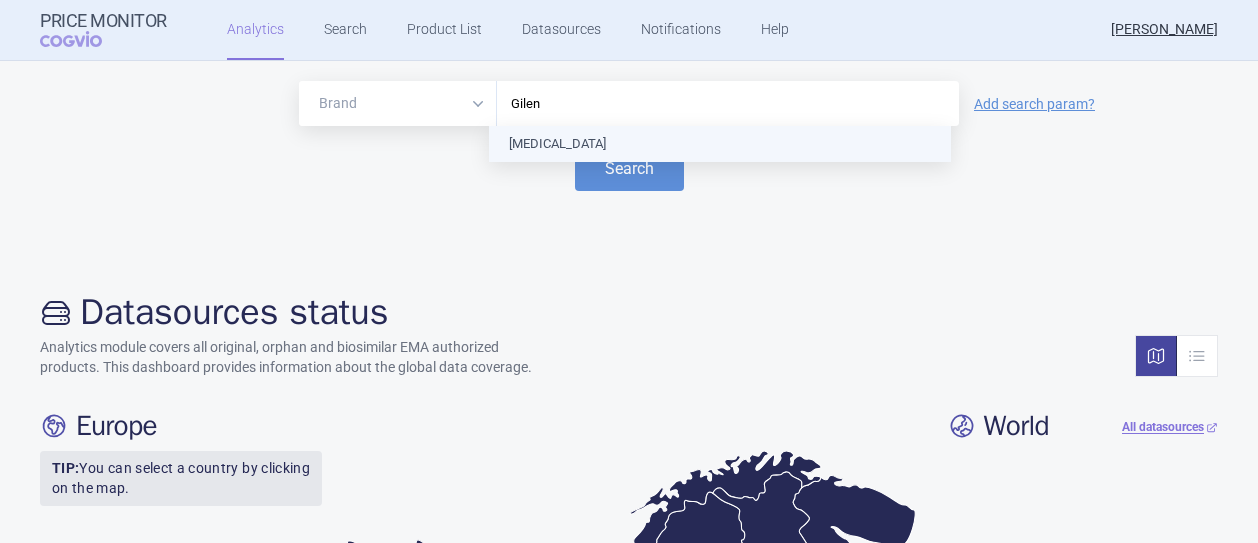 type 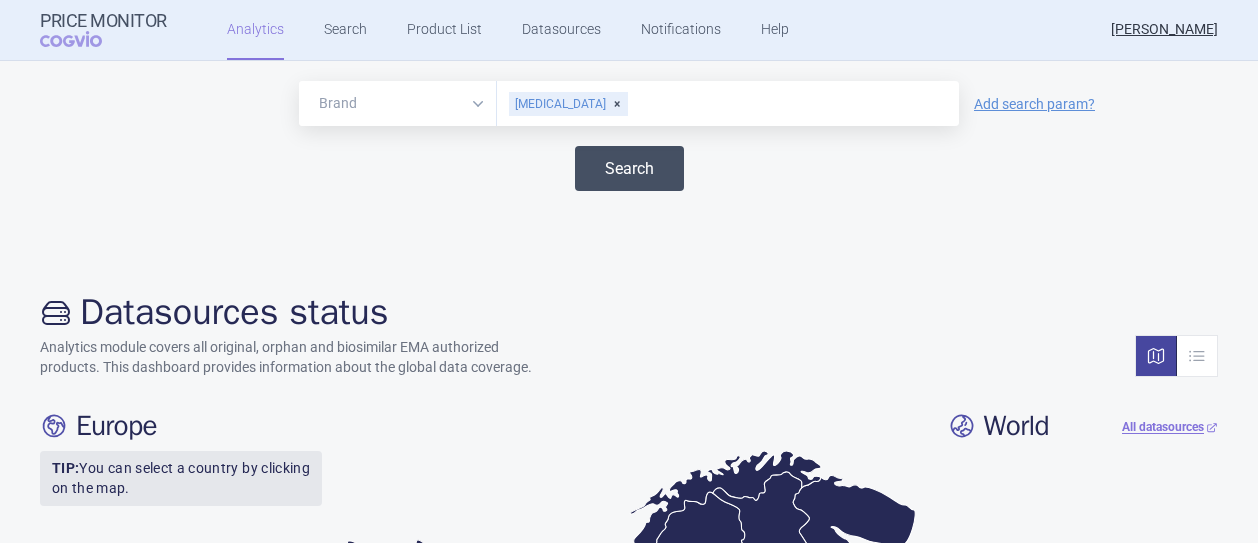 click on "Search" at bounding box center (629, 168) 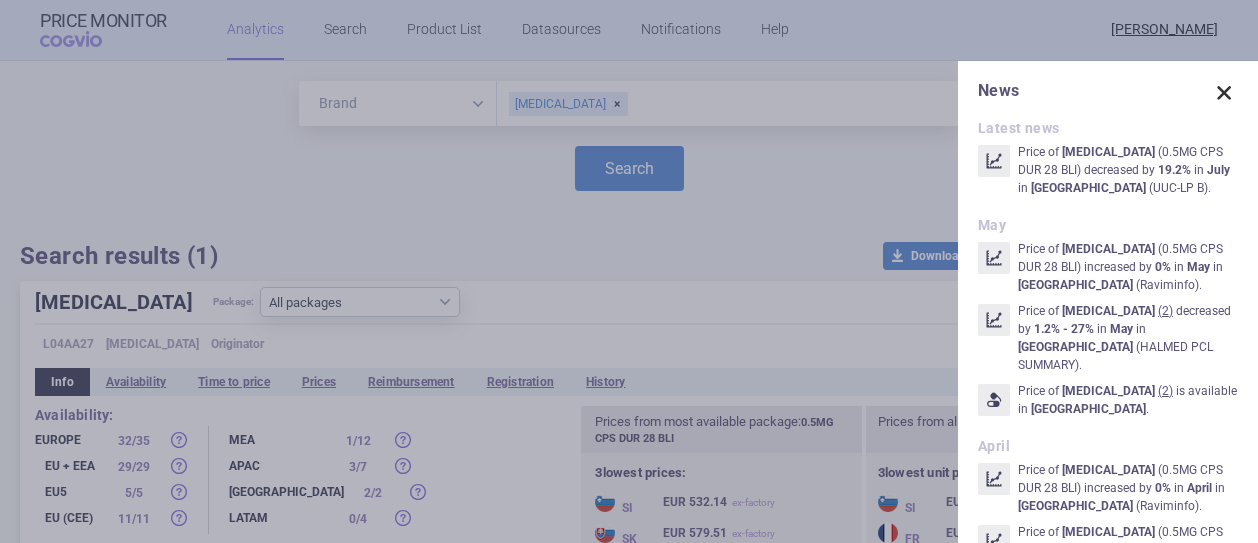 click at bounding box center (1224, 93) 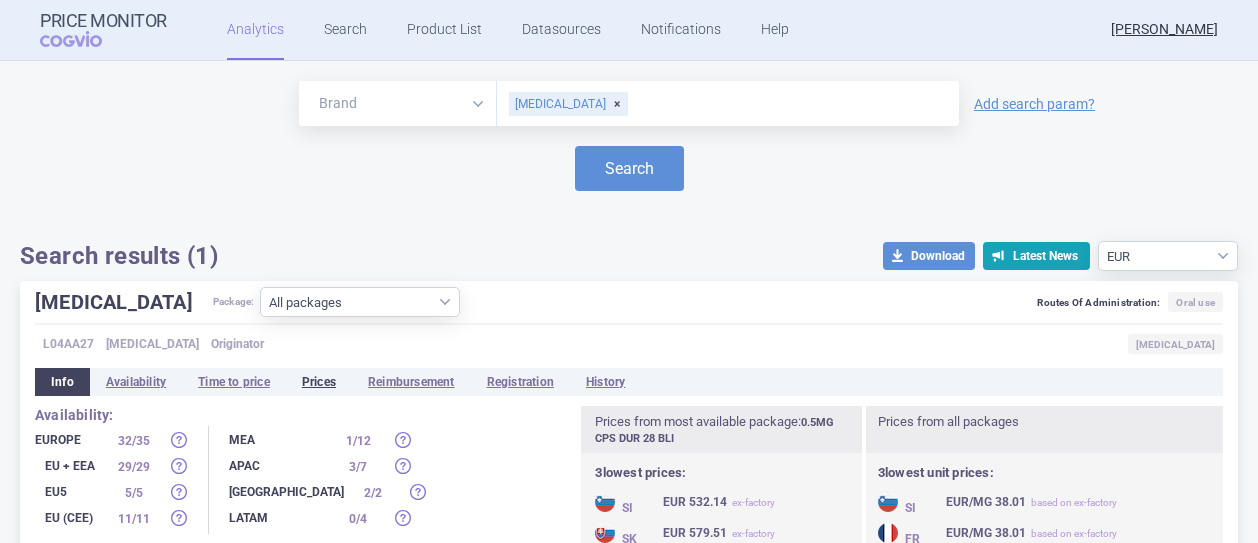 click on "Prices" at bounding box center (319, 382) 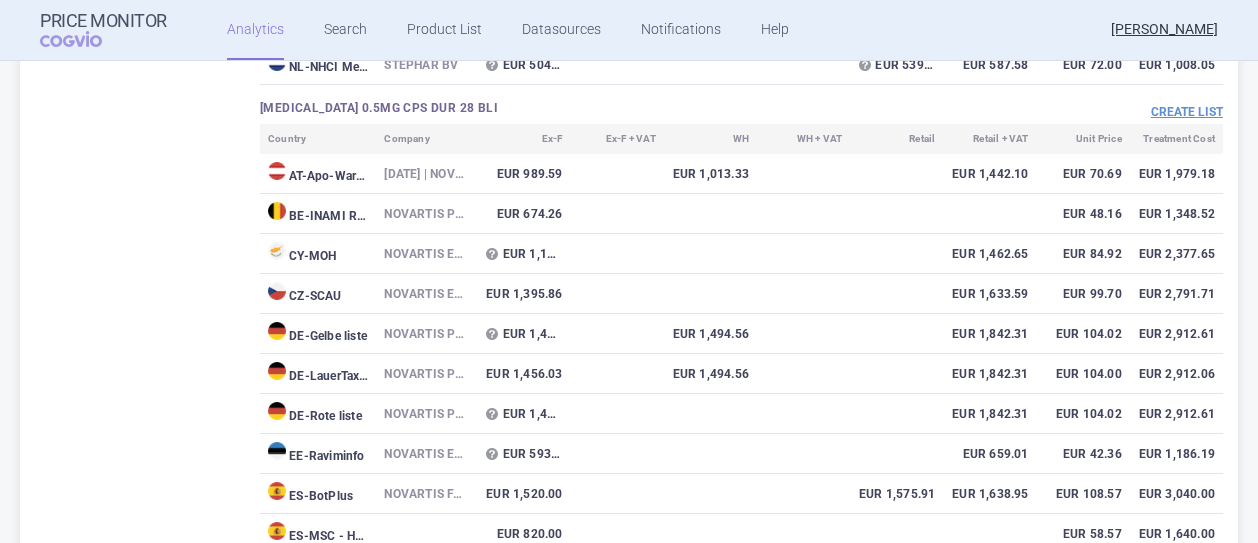 scroll, scrollTop: 1700, scrollLeft: 0, axis: vertical 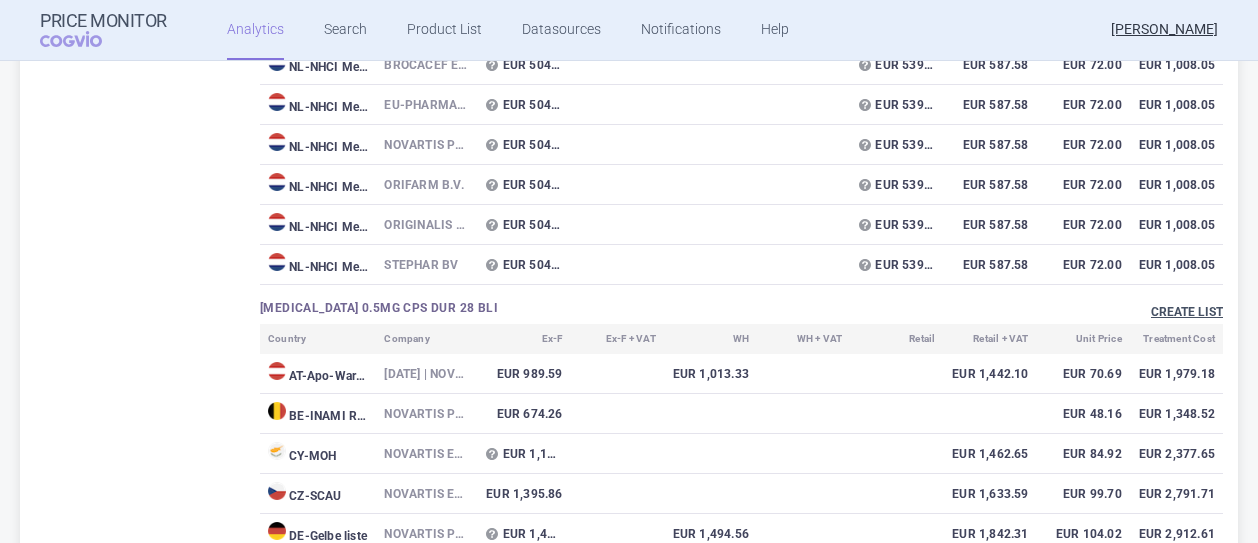 click on "Create list" at bounding box center [1187, 312] 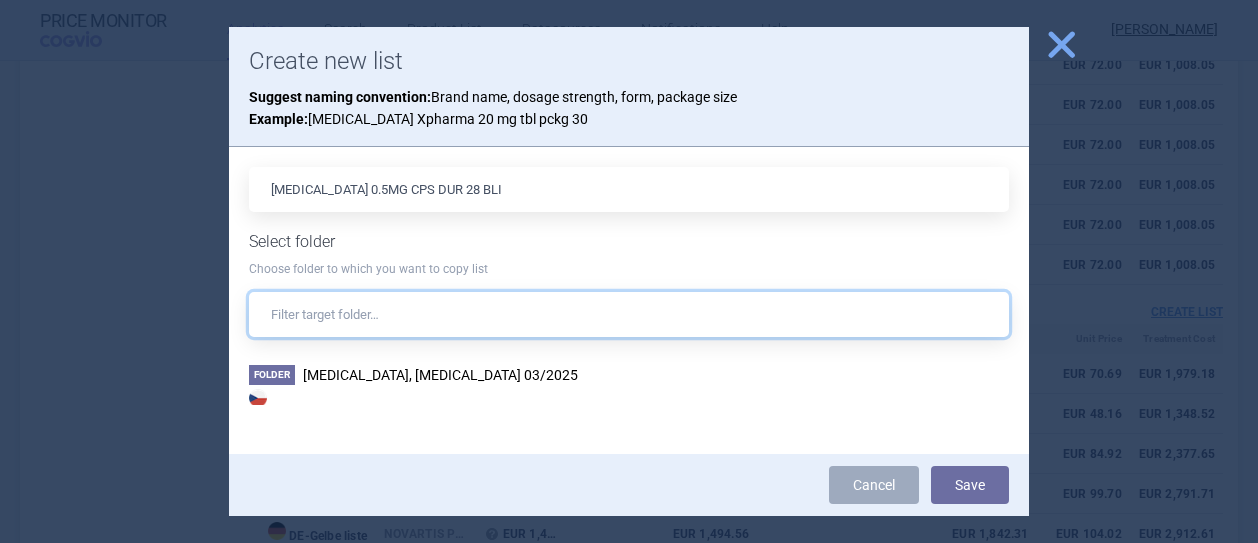 click at bounding box center [629, 314] 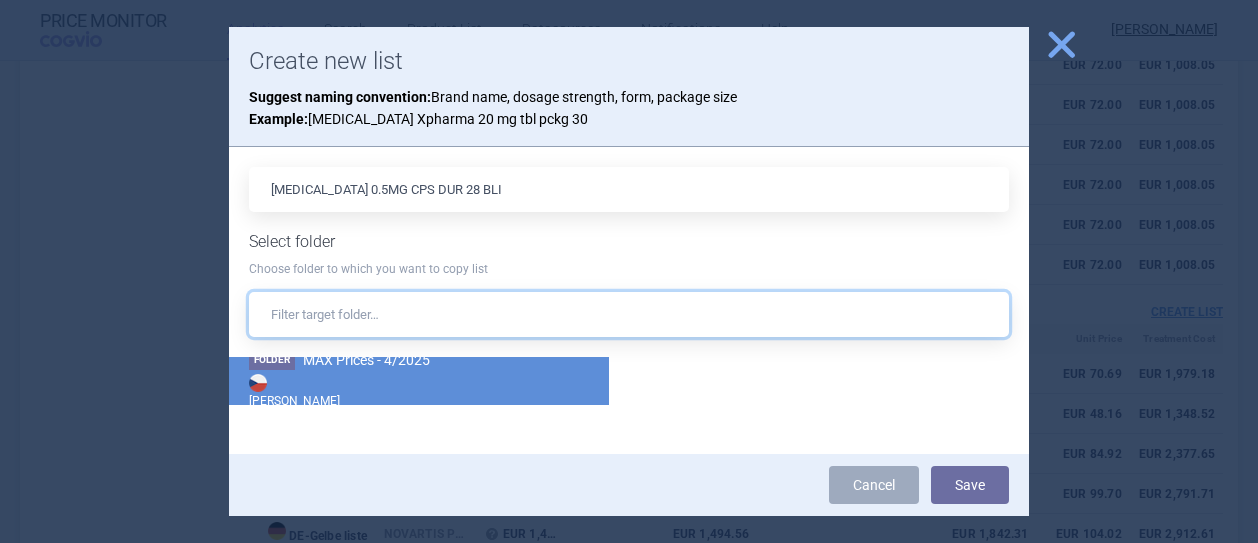 scroll, scrollTop: 500, scrollLeft: 0, axis: vertical 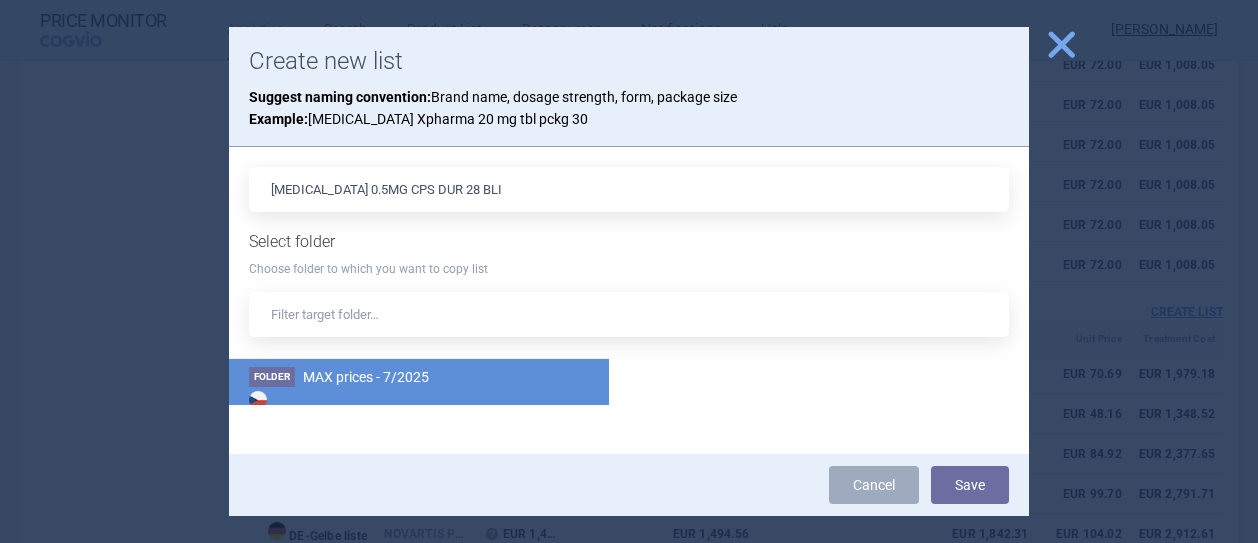 click on "MAX prices - 7/2025" at bounding box center (366, 377) 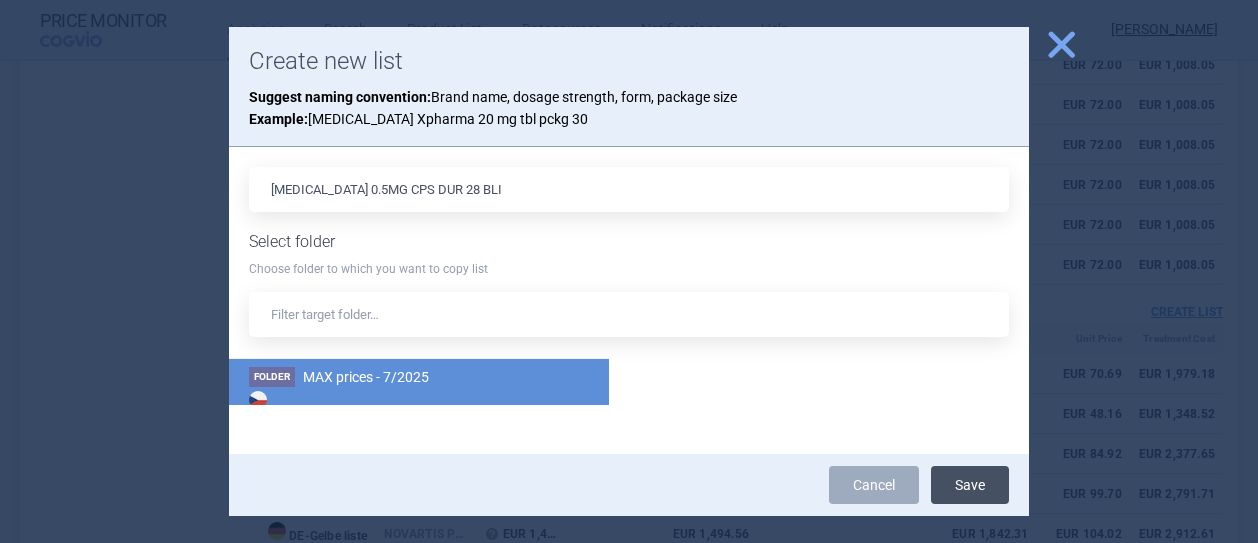 click on "Save" at bounding box center [970, 485] 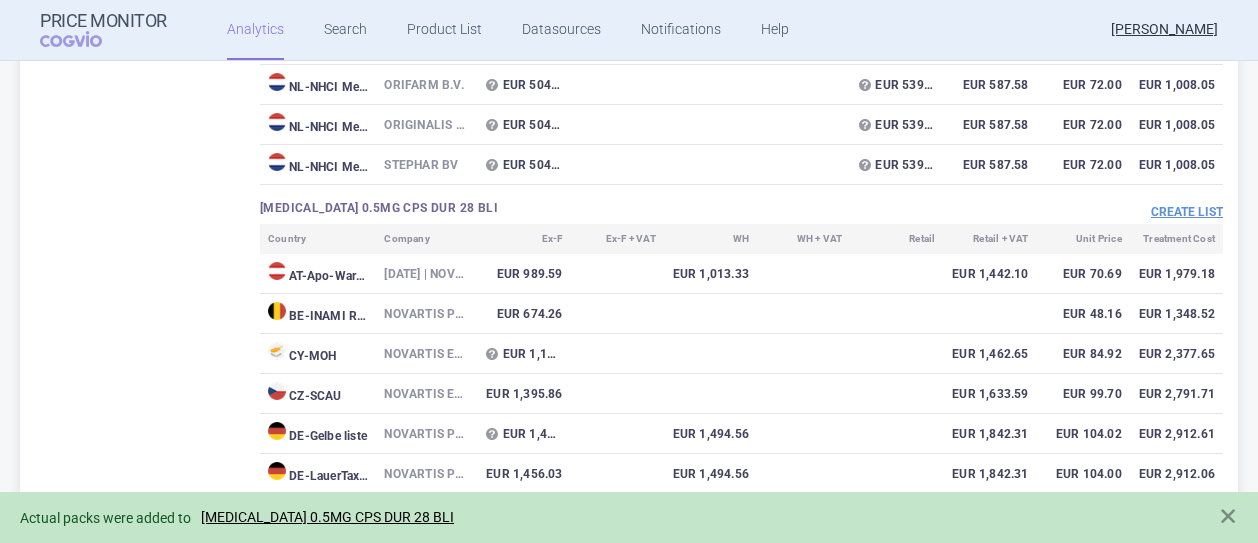 scroll, scrollTop: 2300, scrollLeft: 0, axis: vertical 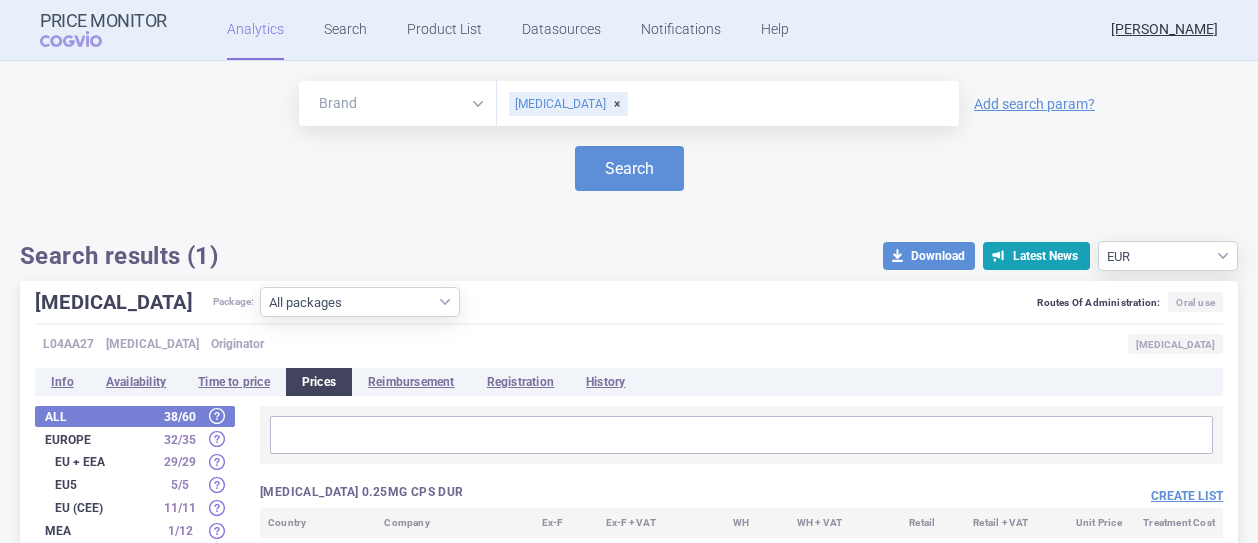 click on "Analytics" at bounding box center [255, 30] 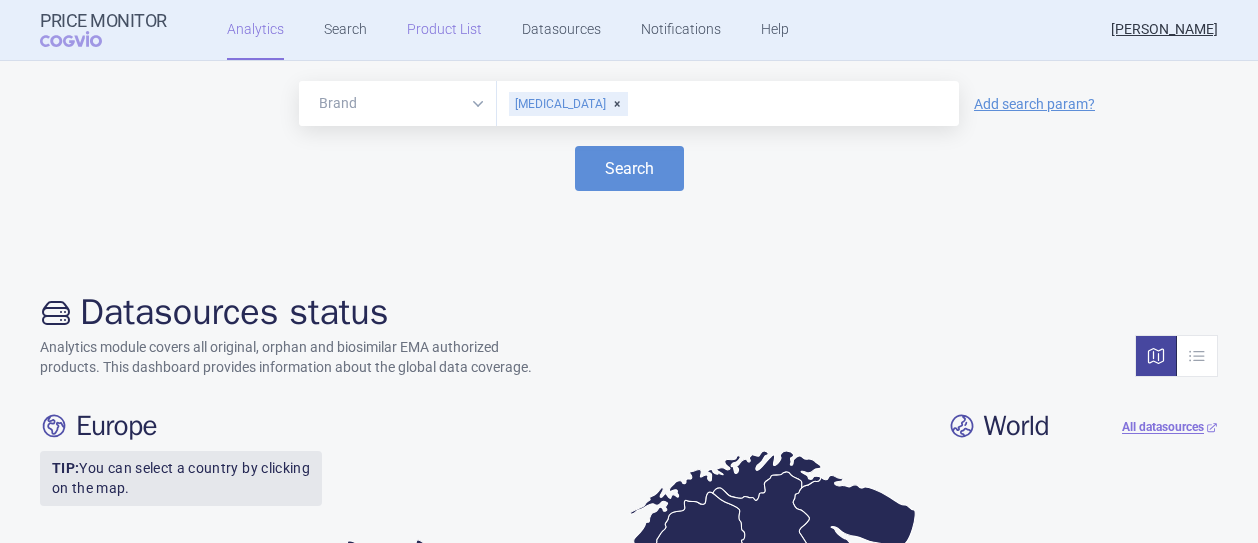 click on "Product List" at bounding box center (444, 30) 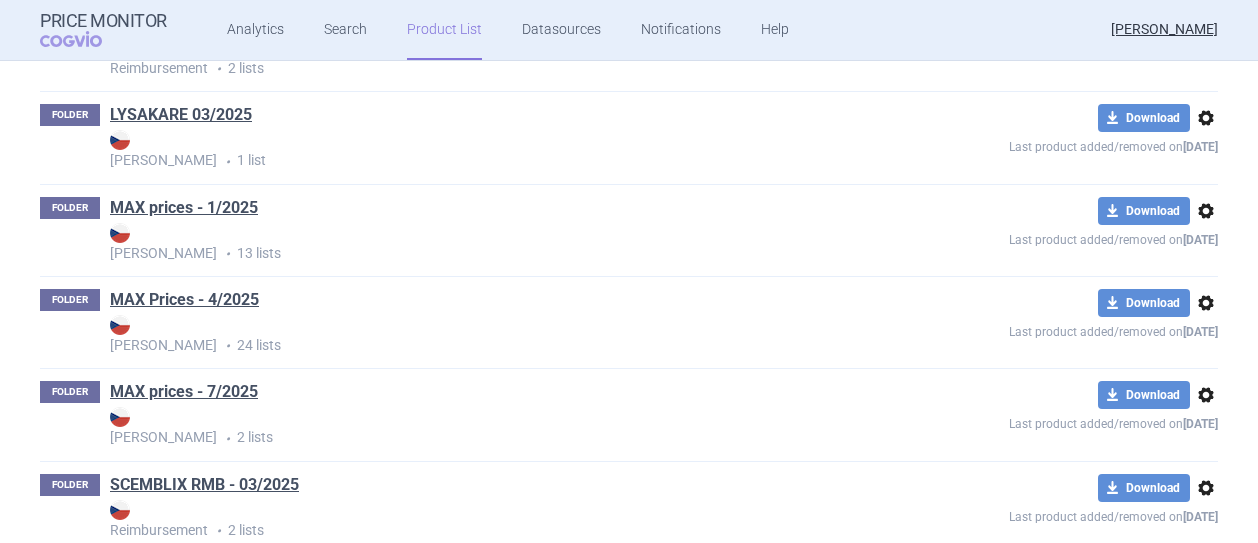 scroll, scrollTop: 680, scrollLeft: 0, axis: vertical 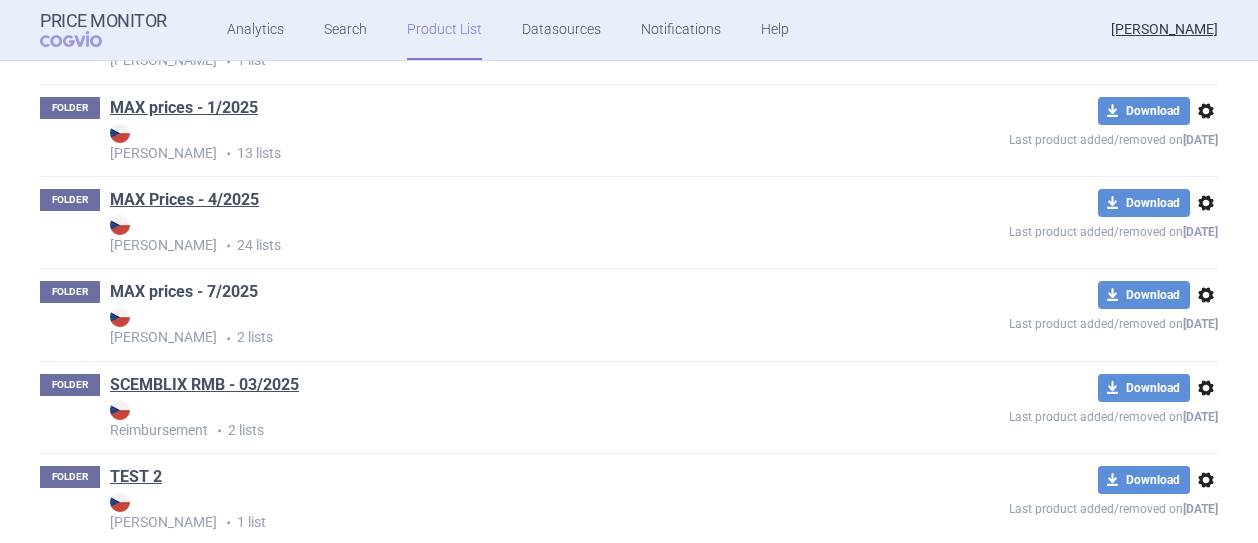 click on "MAX prices - 7/2025" at bounding box center (184, 292) 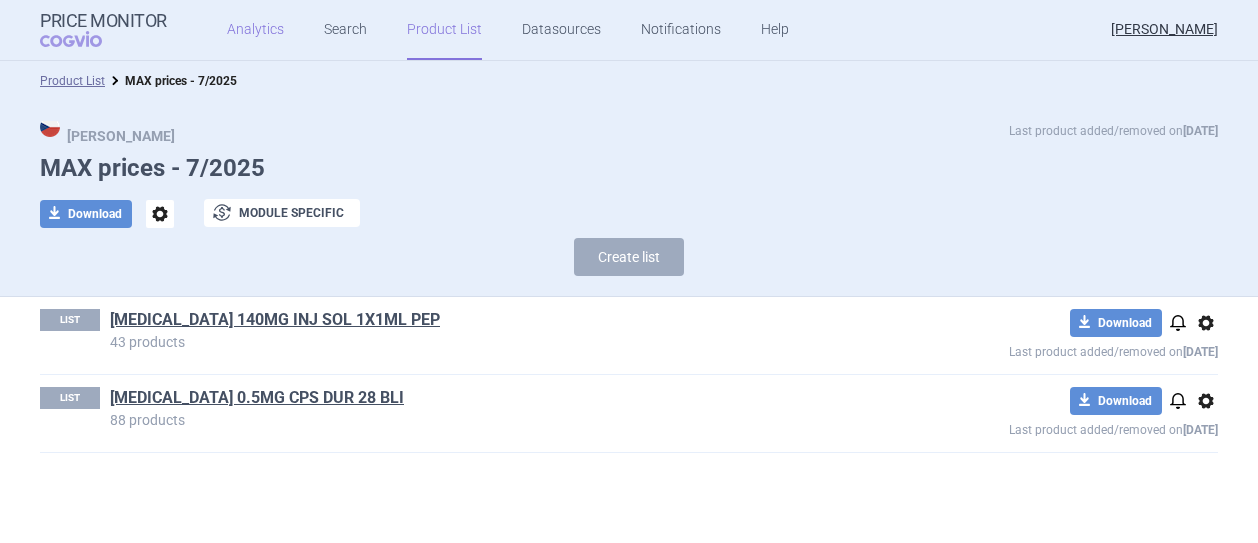 click on "Analytics" at bounding box center (255, 30) 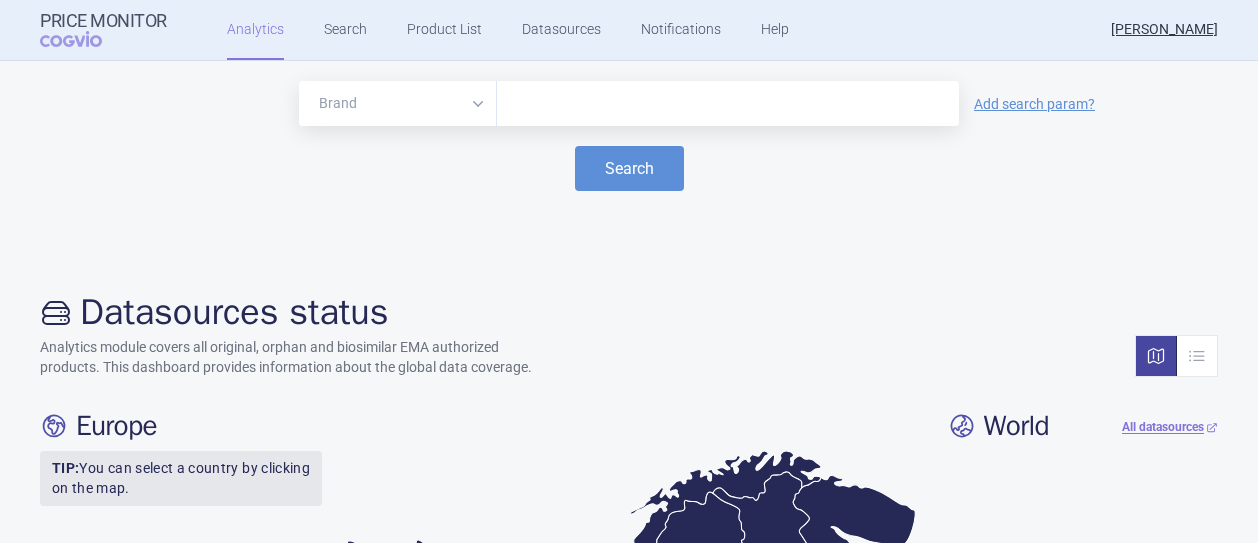 click at bounding box center [728, 104] 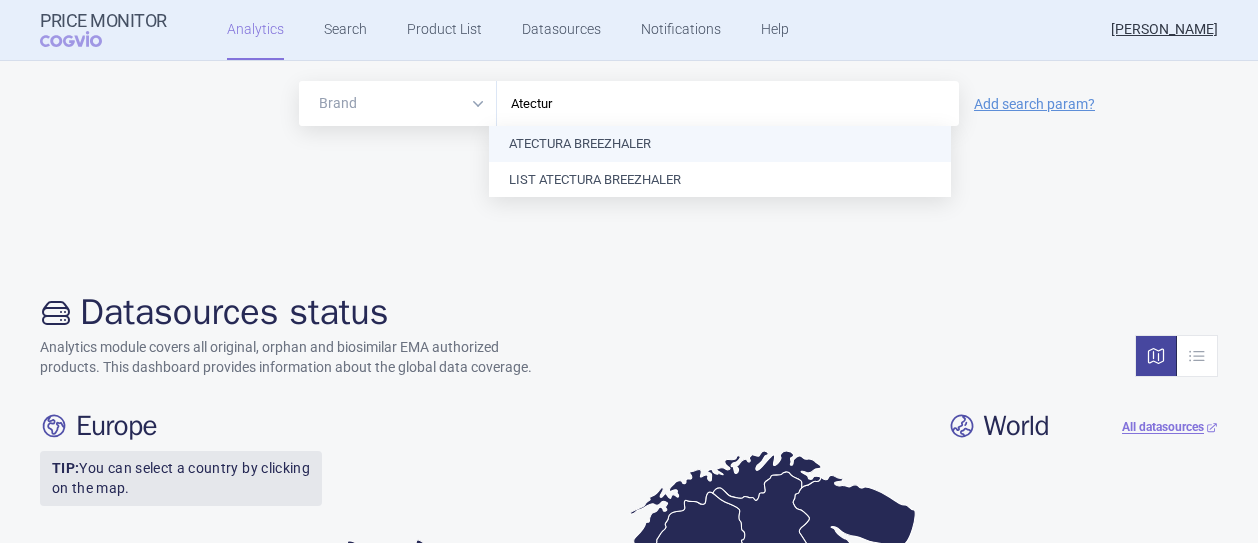 type on "Atectura" 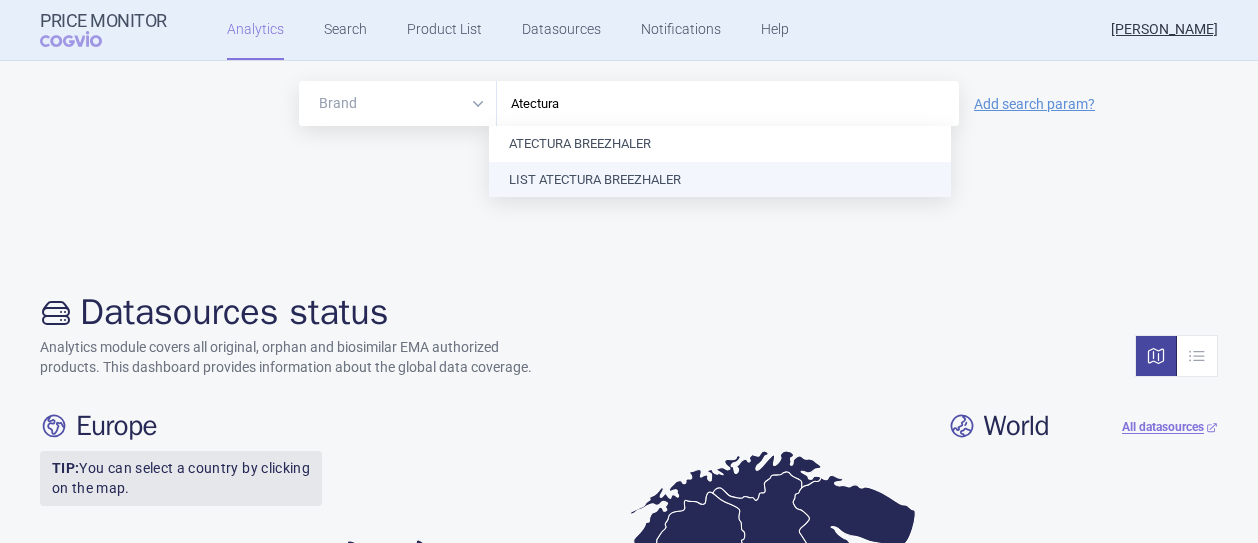 type 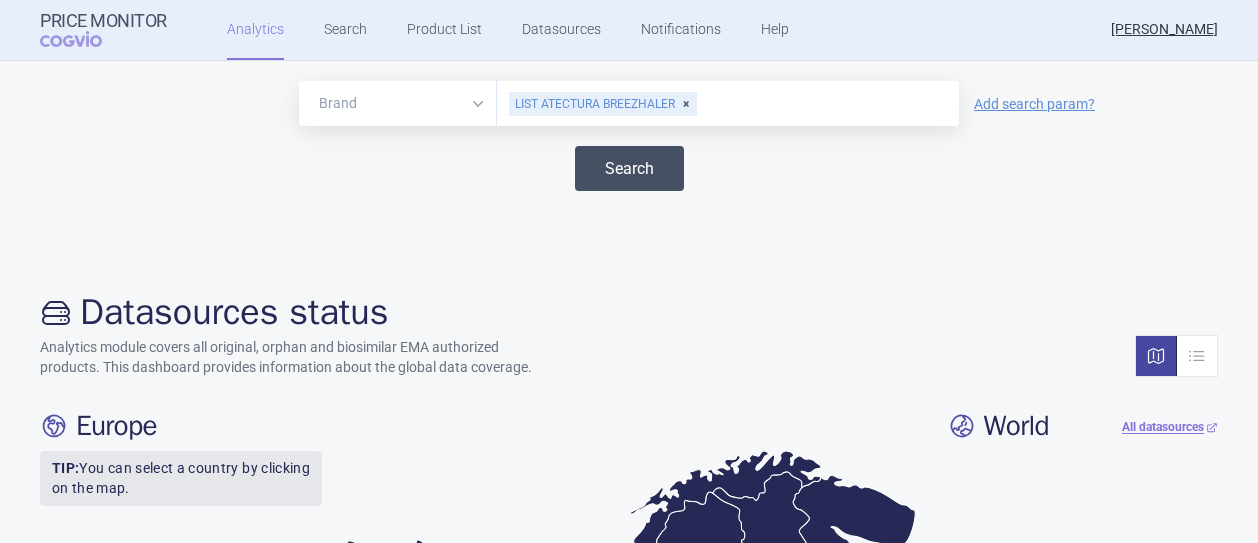 click on "Search" at bounding box center [629, 168] 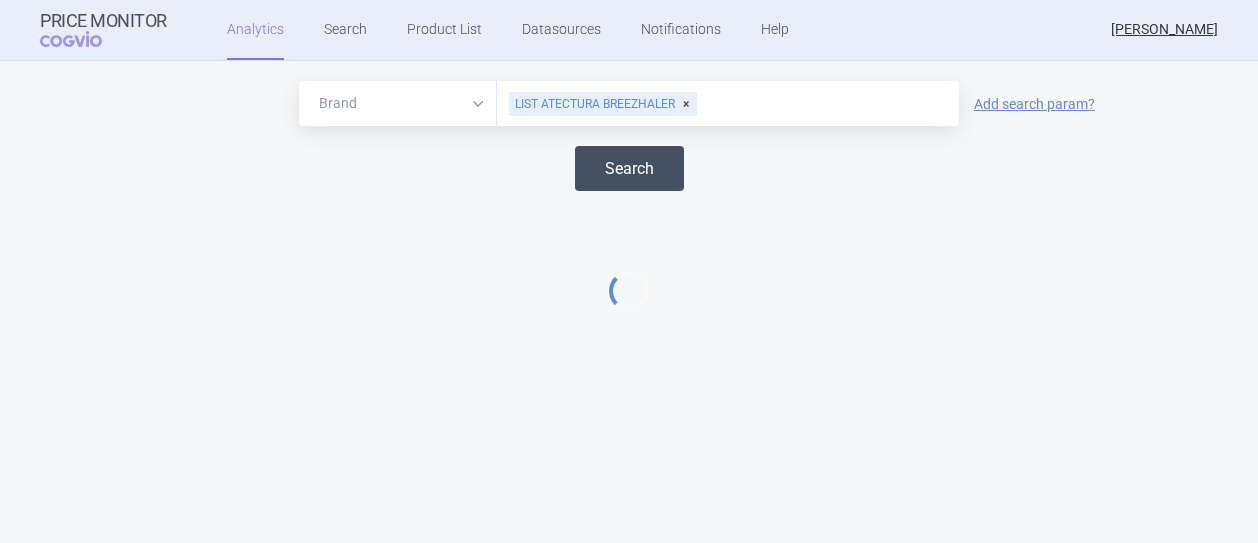 select on "EUR" 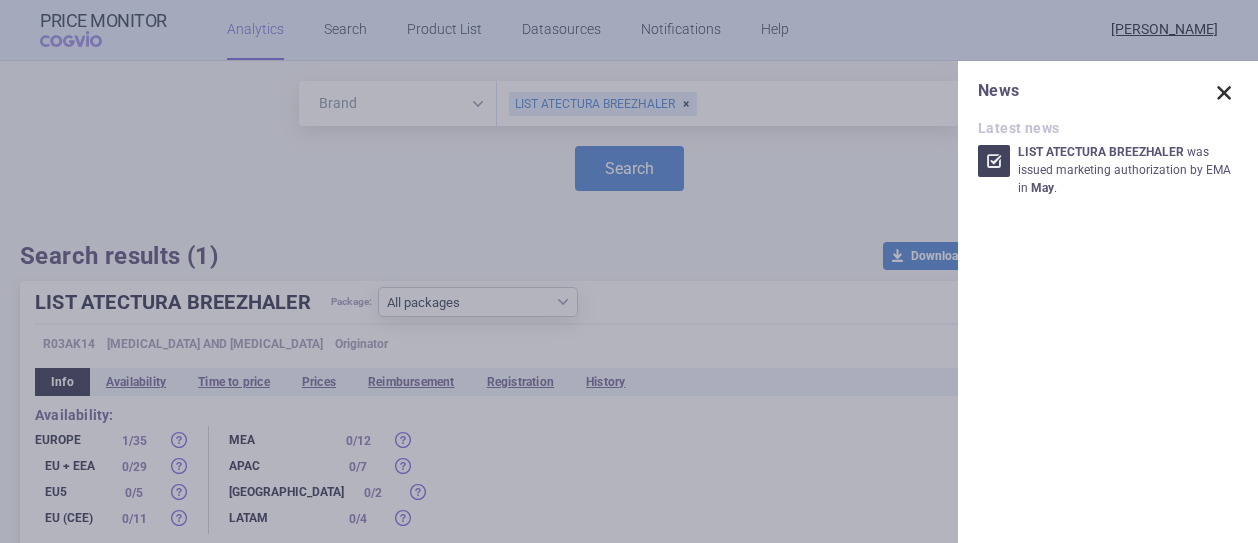 click at bounding box center (1224, 93) 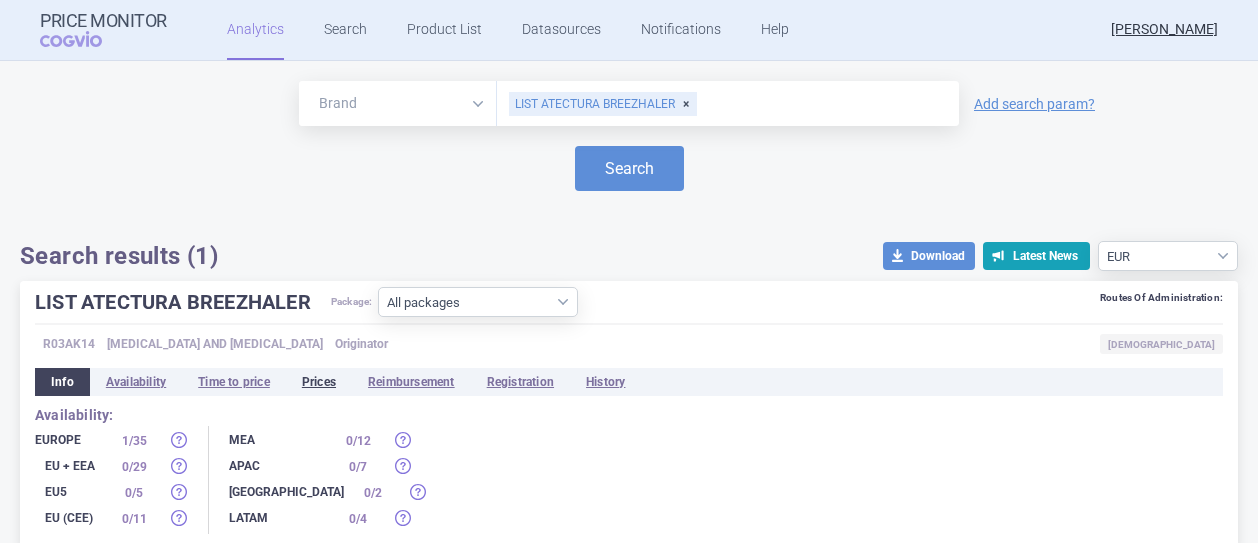 click on "Prices" at bounding box center (319, 382) 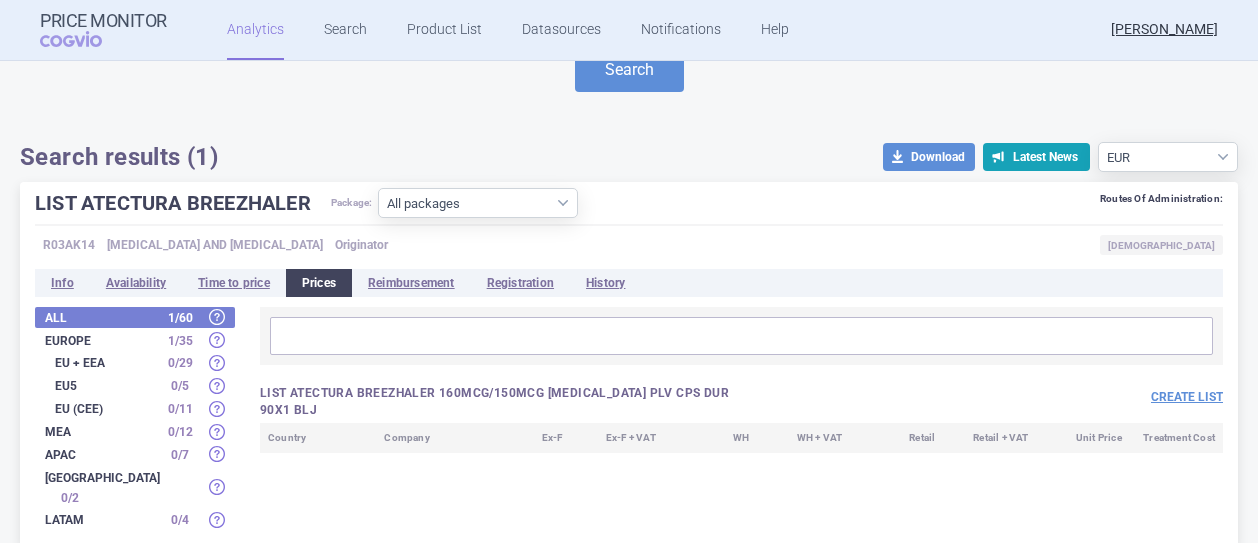 scroll, scrollTop: 0, scrollLeft: 0, axis: both 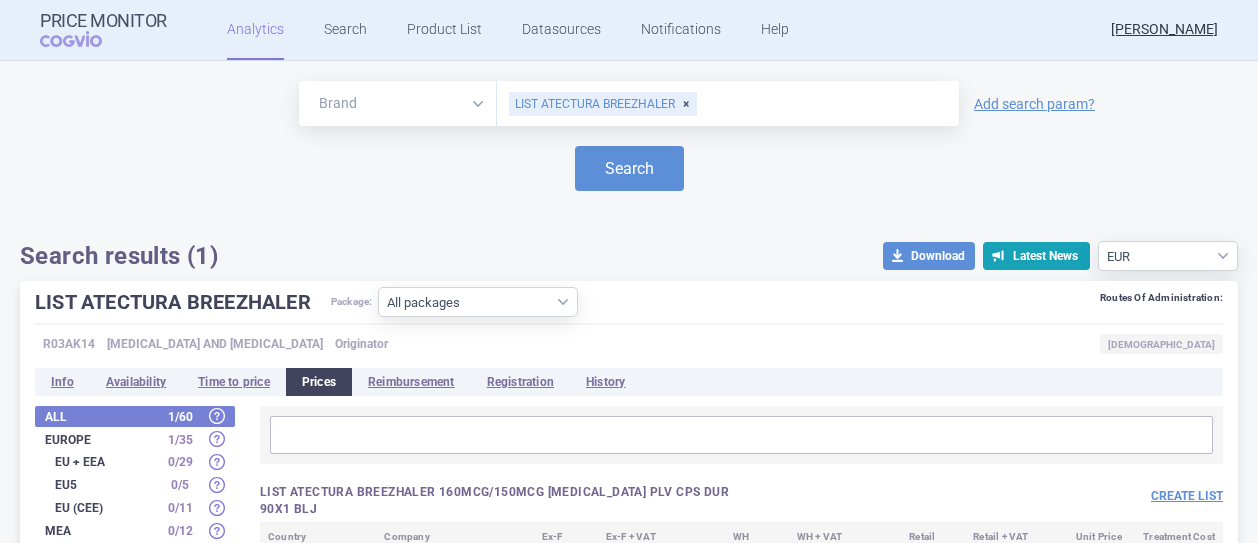 click on "Brand ATC/Active substance Therapeutic area" at bounding box center (398, 103) 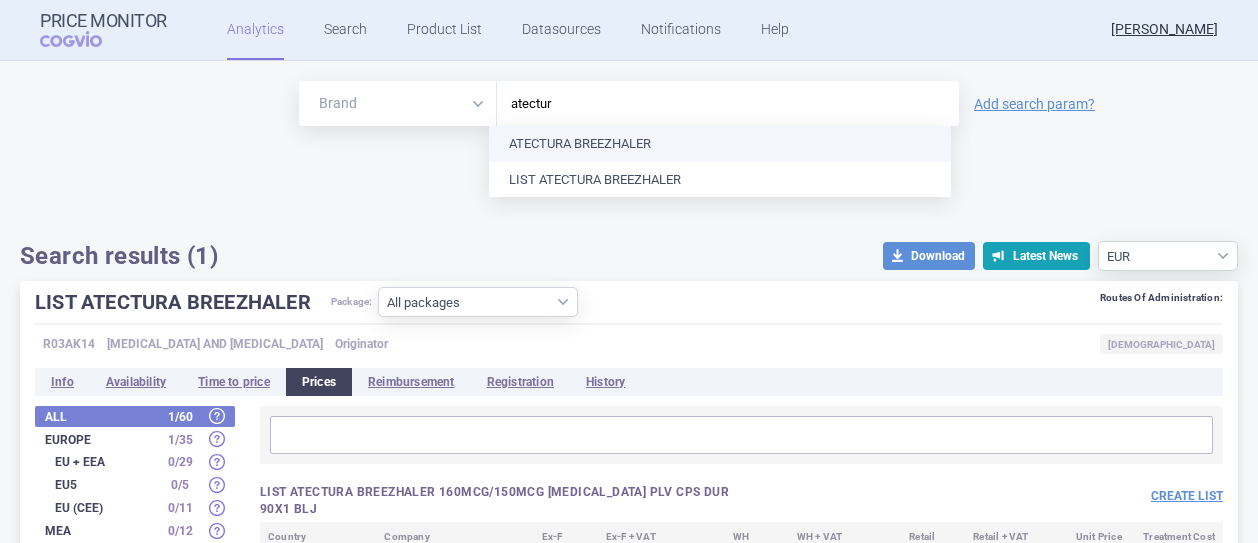 type on "atectura" 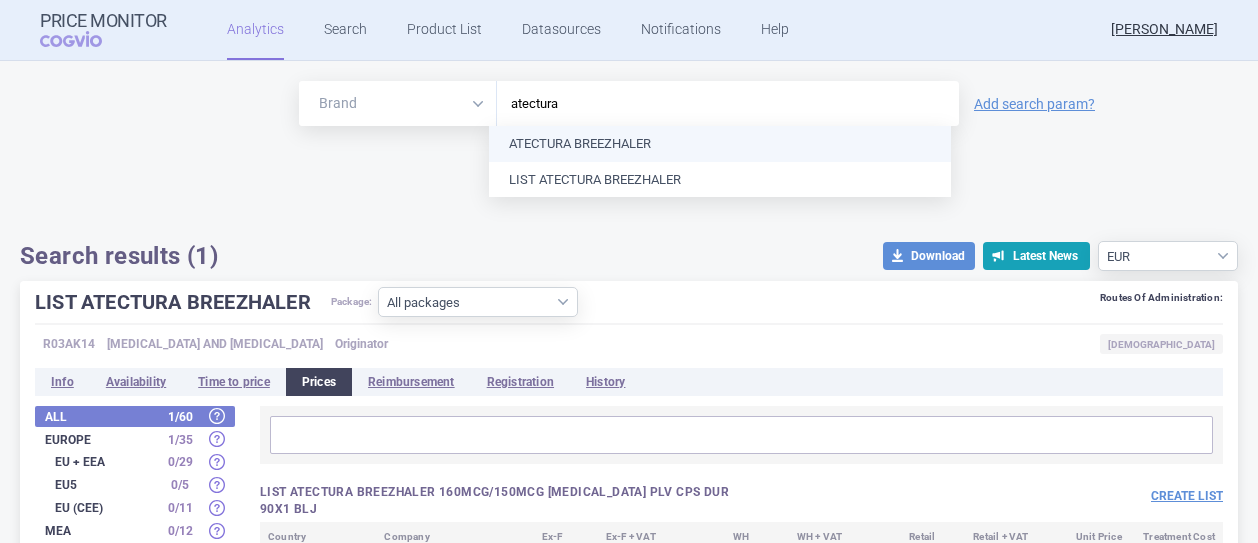 type 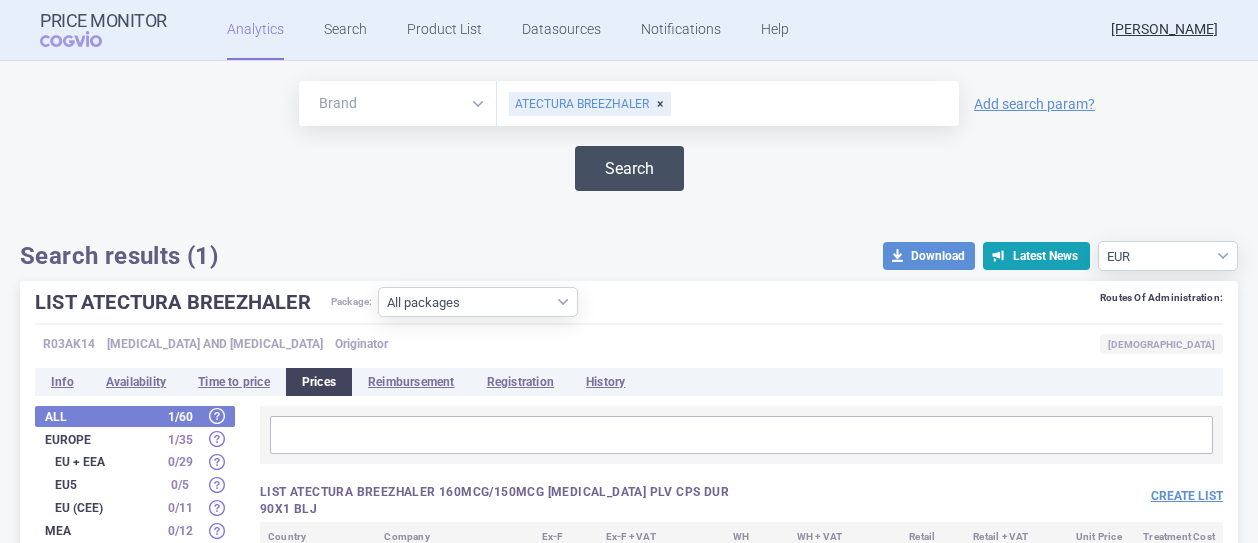 click on "Search" at bounding box center [629, 168] 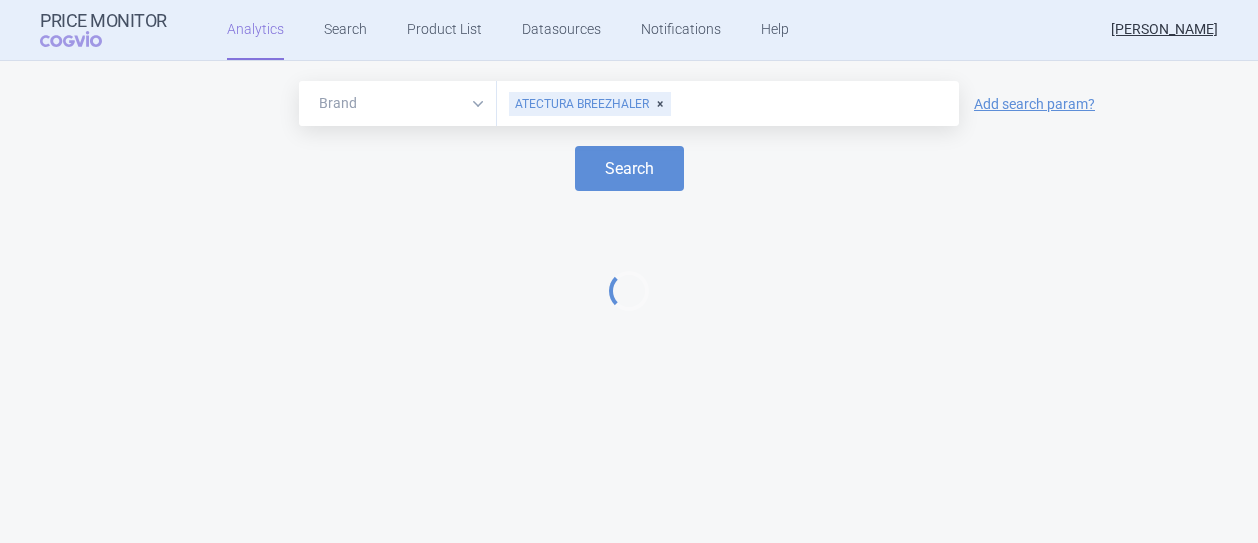 select on "EUR" 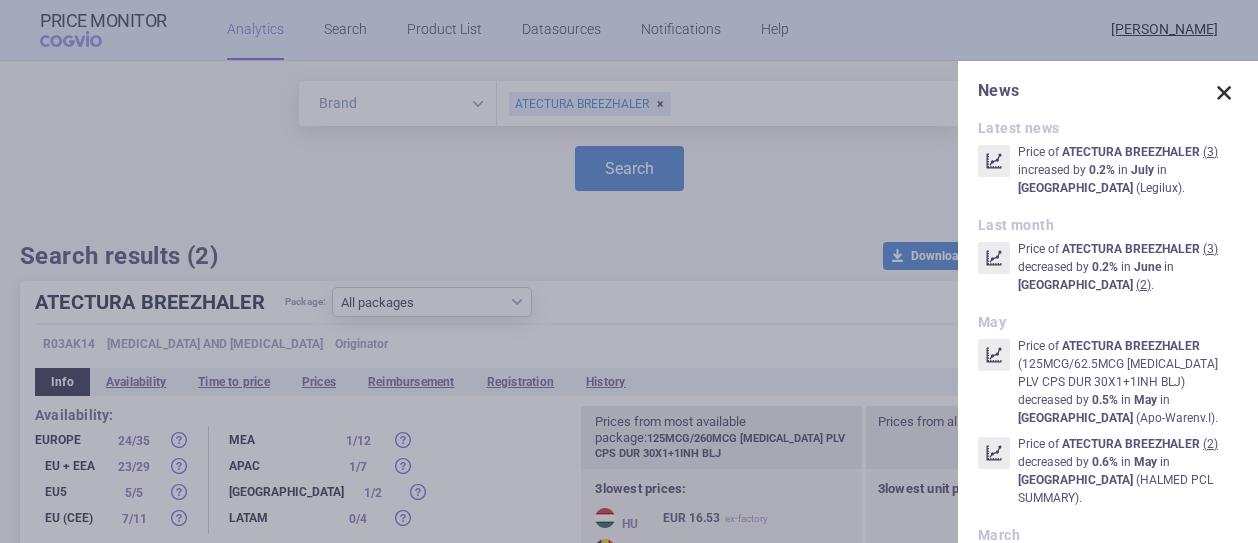 click at bounding box center (1224, 93) 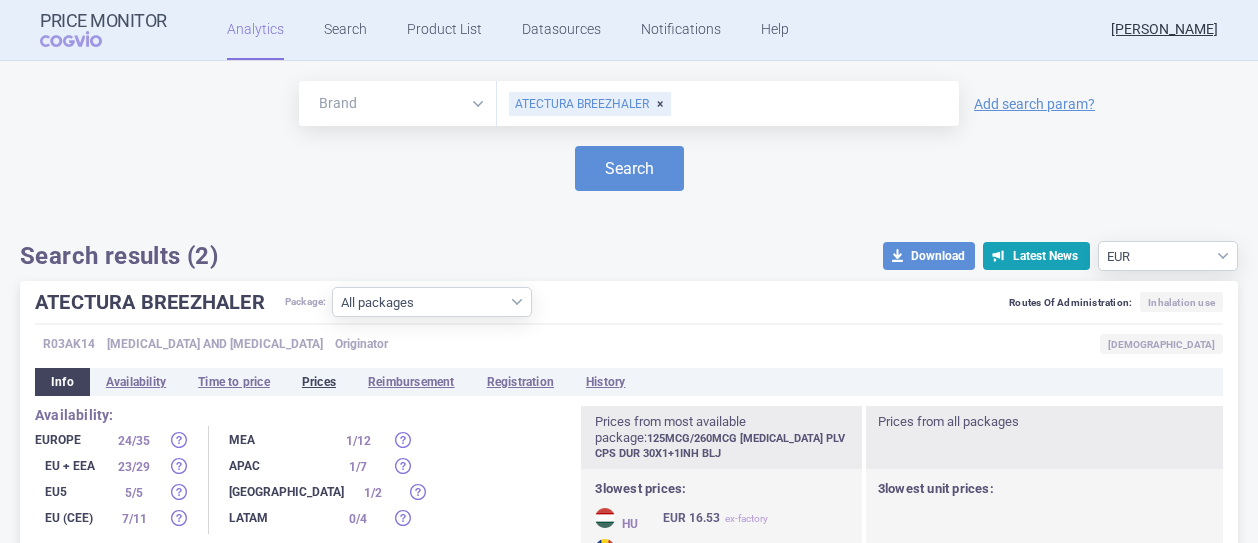click on "Prices" at bounding box center [319, 382] 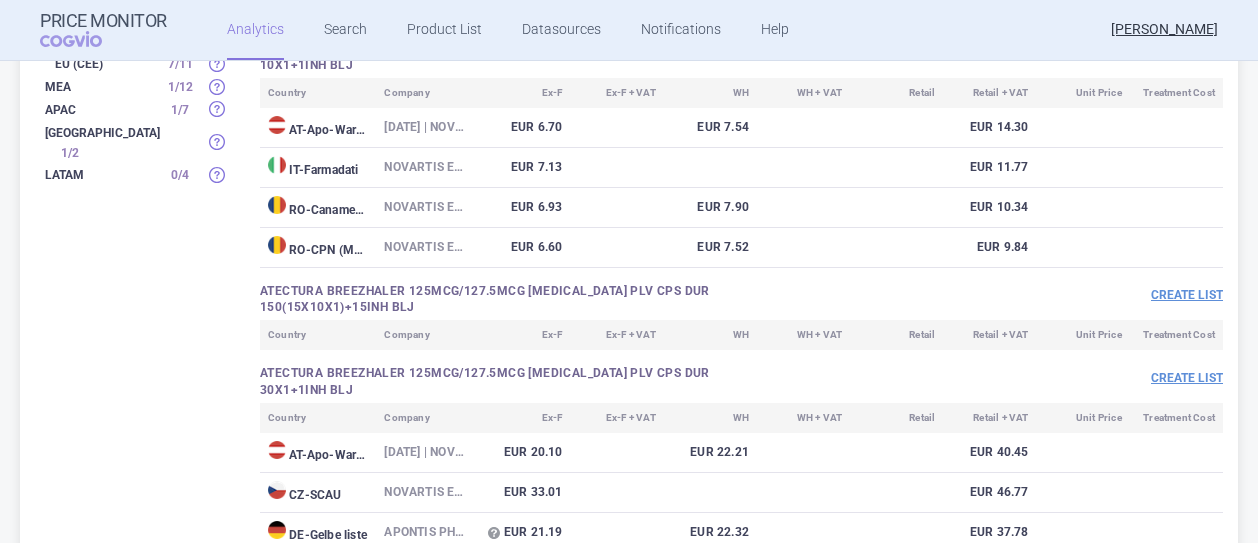 scroll, scrollTop: 500, scrollLeft: 0, axis: vertical 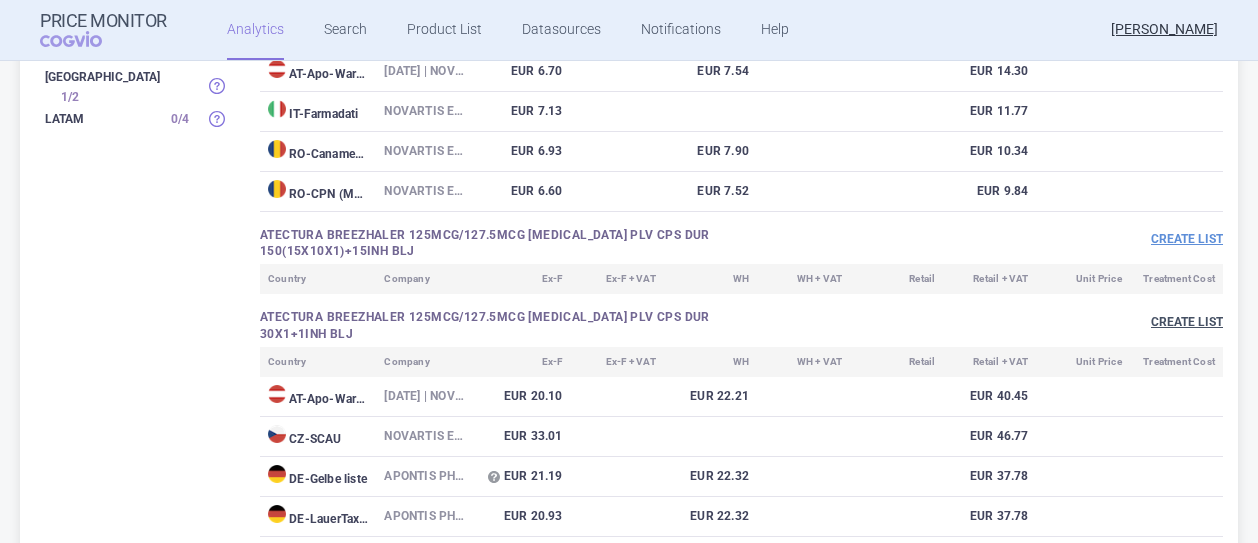 click on "Create list" at bounding box center [1187, 322] 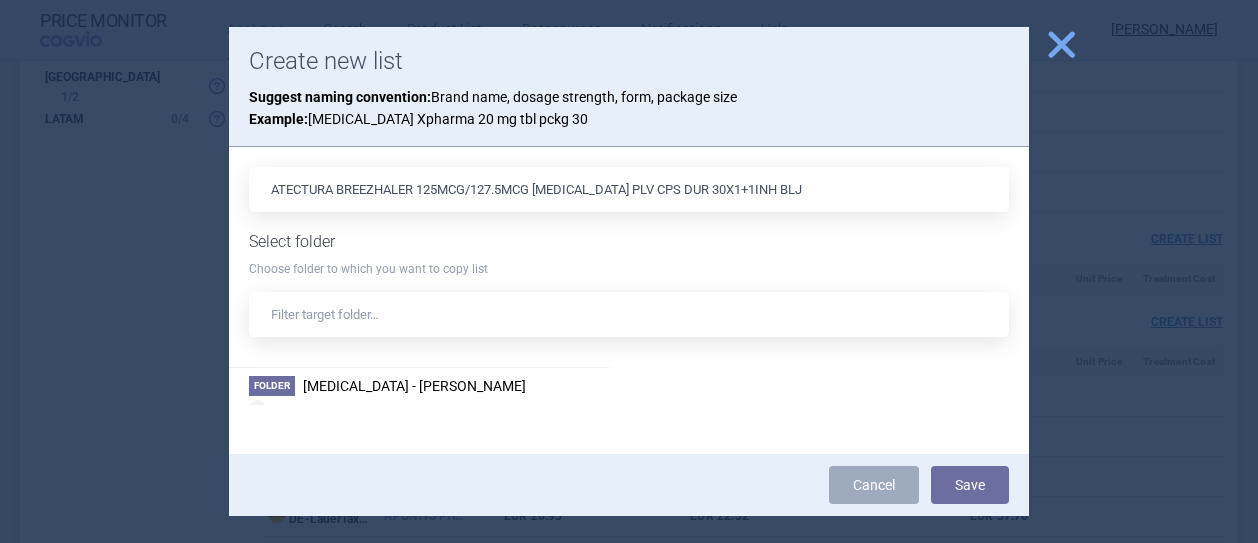 scroll, scrollTop: 80, scrollLeft: 0, axis: vertical 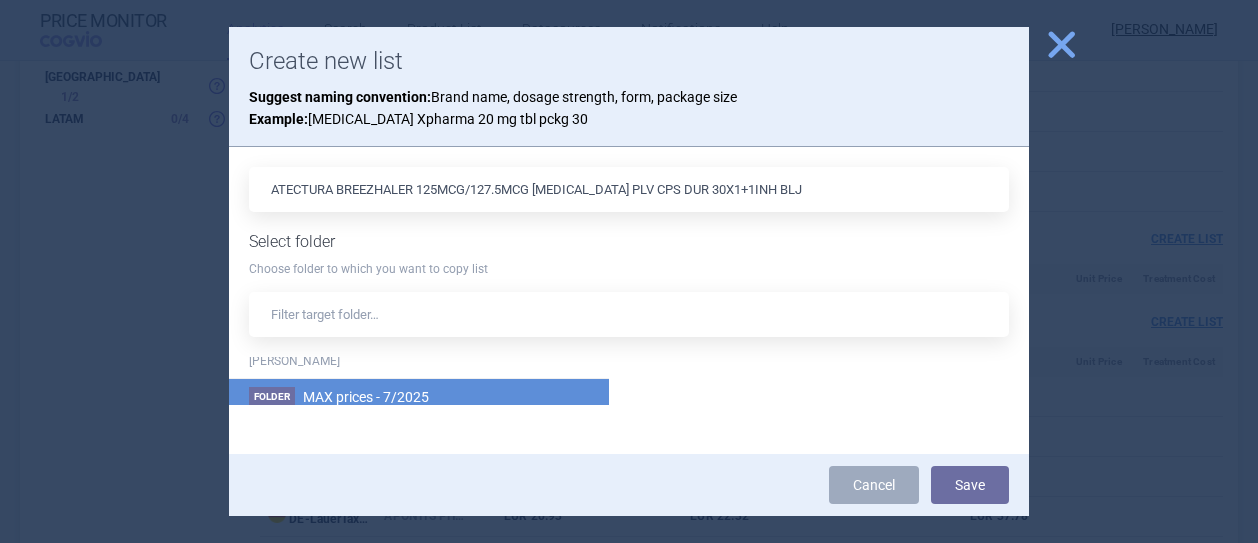 click on "MAX prices - 7/2025" at bounding box center [366, 397] 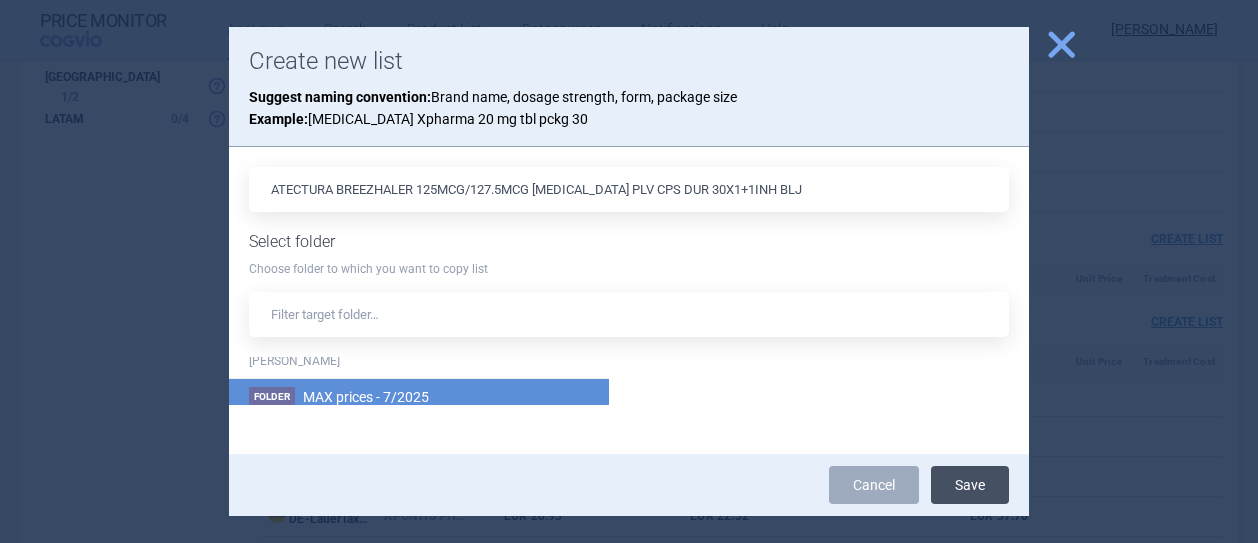 click on "Save" at bounding box center (970, 485) 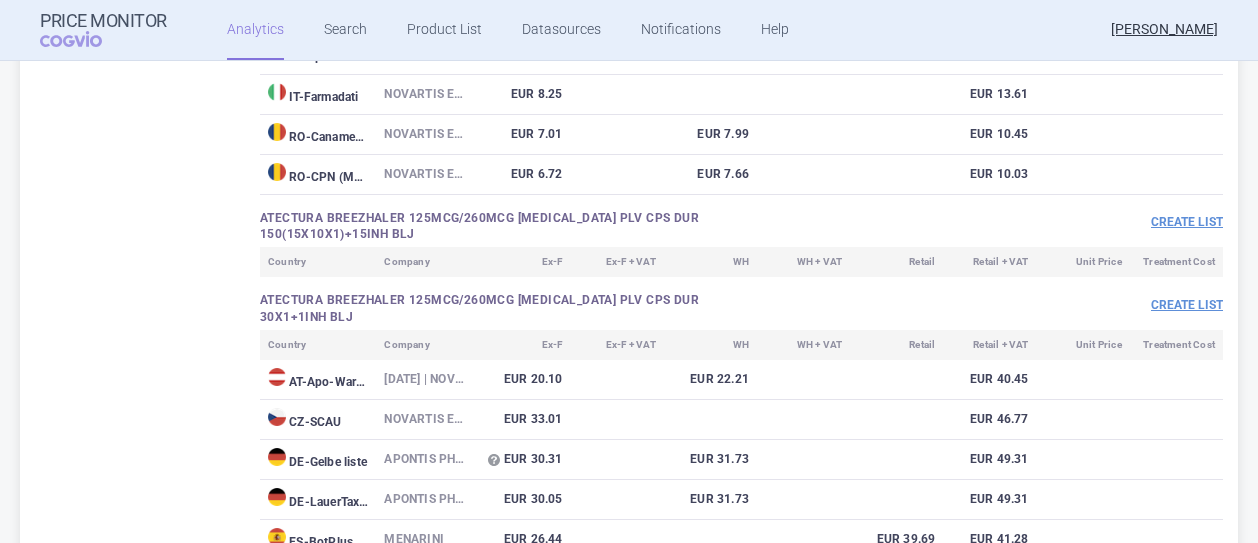 scroll, scrollTop: 2143, scrollLeft: 0, axis: vertical 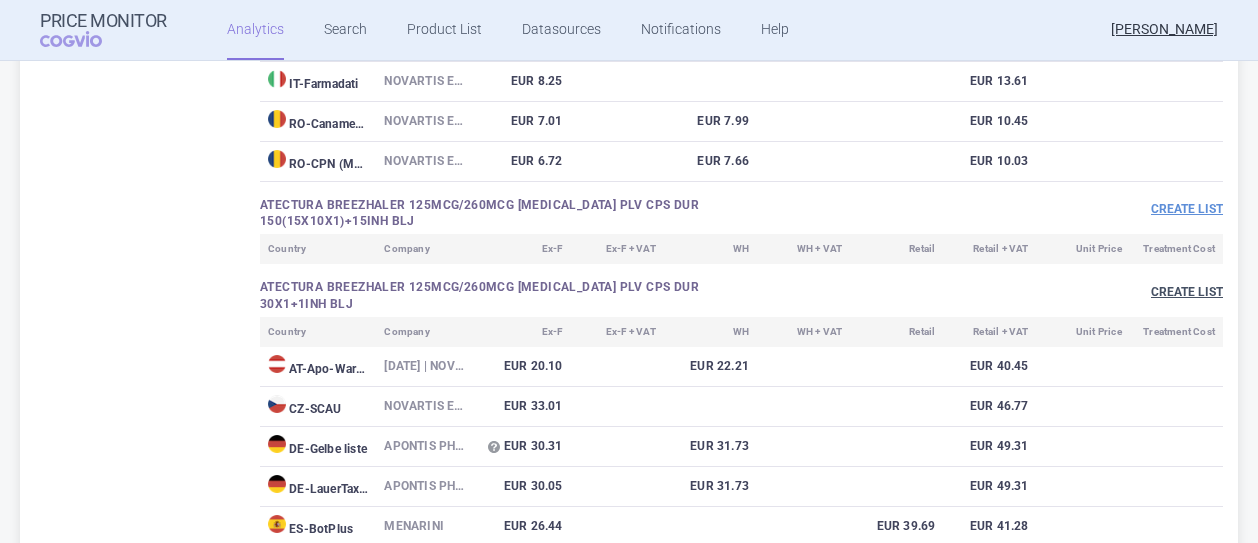 click on "Create list" at bounding box center (1187, 292) 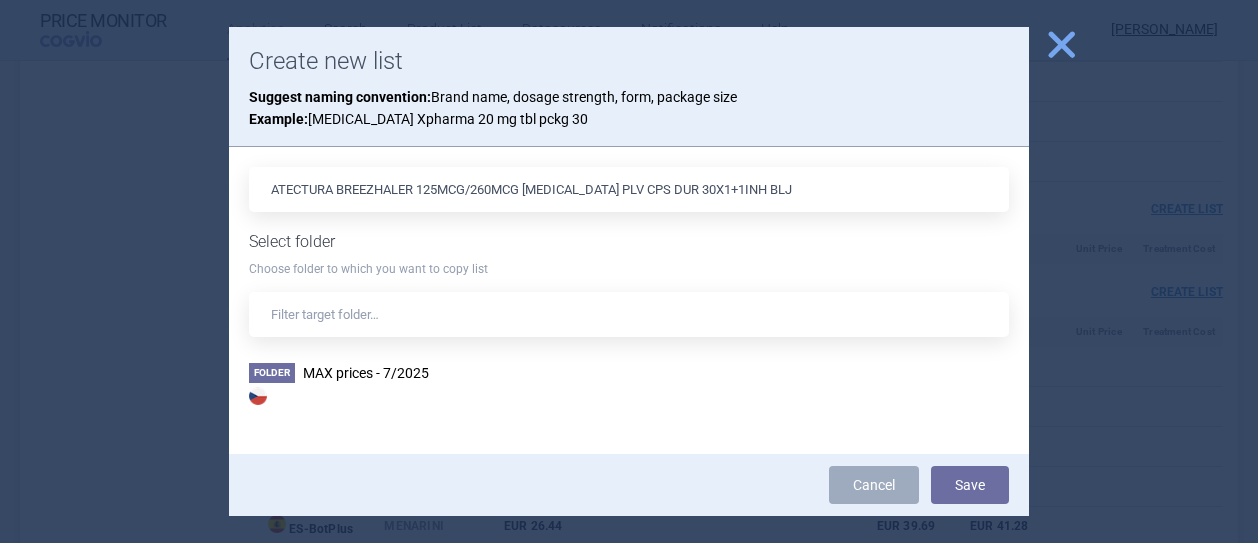 scroll, scrollTop: 440, scrollLeft: 0, axis: vertical 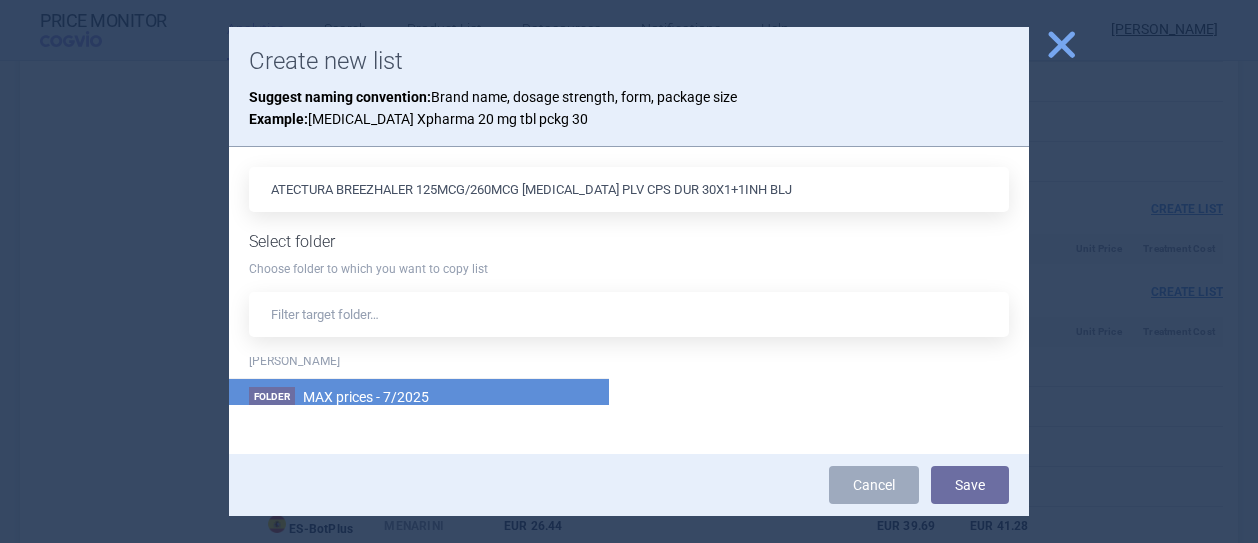 click on "Folder MAX prices - 7/2025  Max Price" at bounding box center (419, 416) 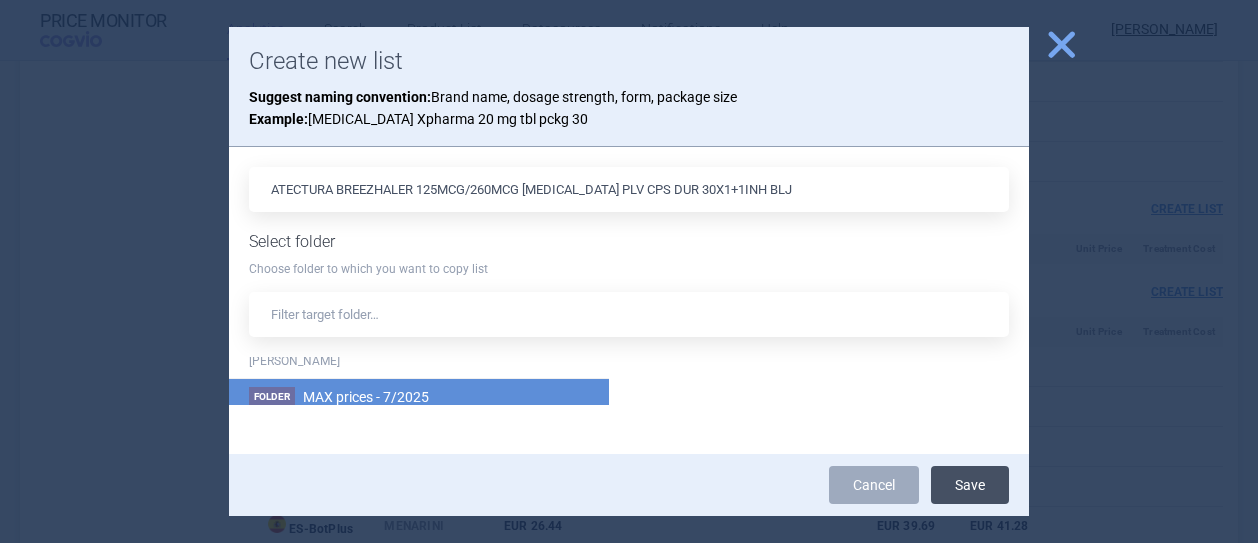 click on "Save" at bounding box center (970, 485) 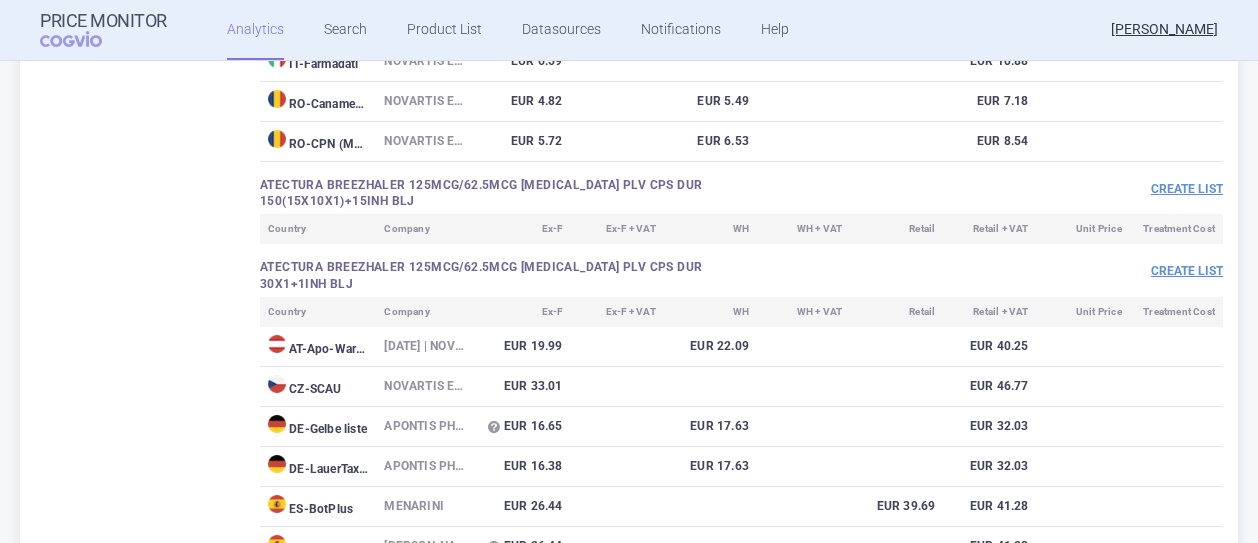 scroll, scrollTop: 3843, scrollLeft: 0, axis: vertical 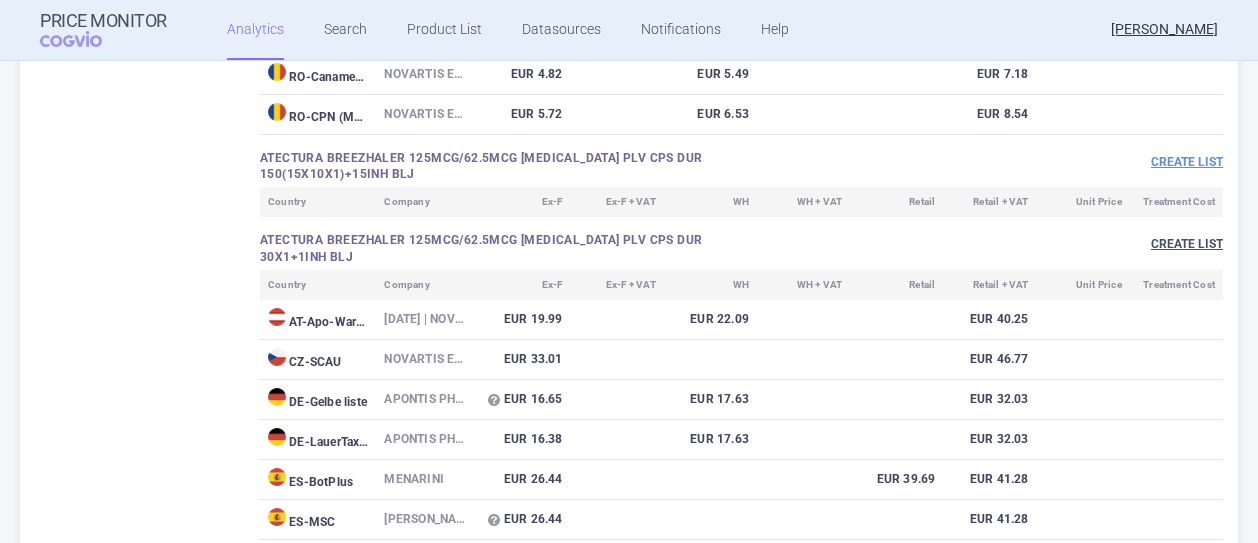 click on "Create list" at bounding box center (1187, 244) 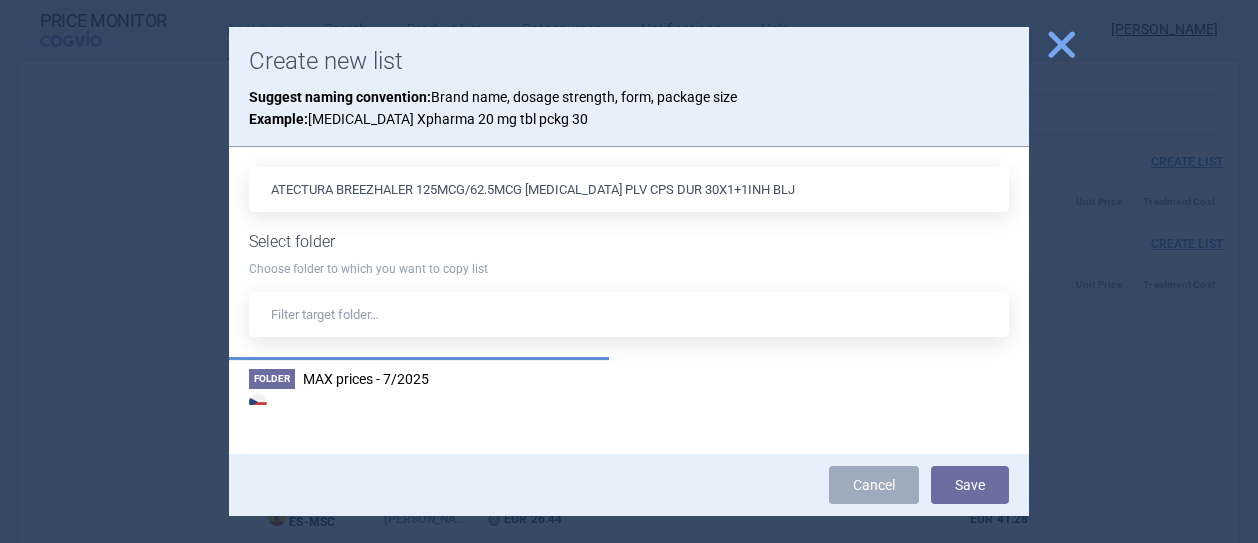 scroll, scrollTop: 440, scrollLeft: 0, axis: vertical 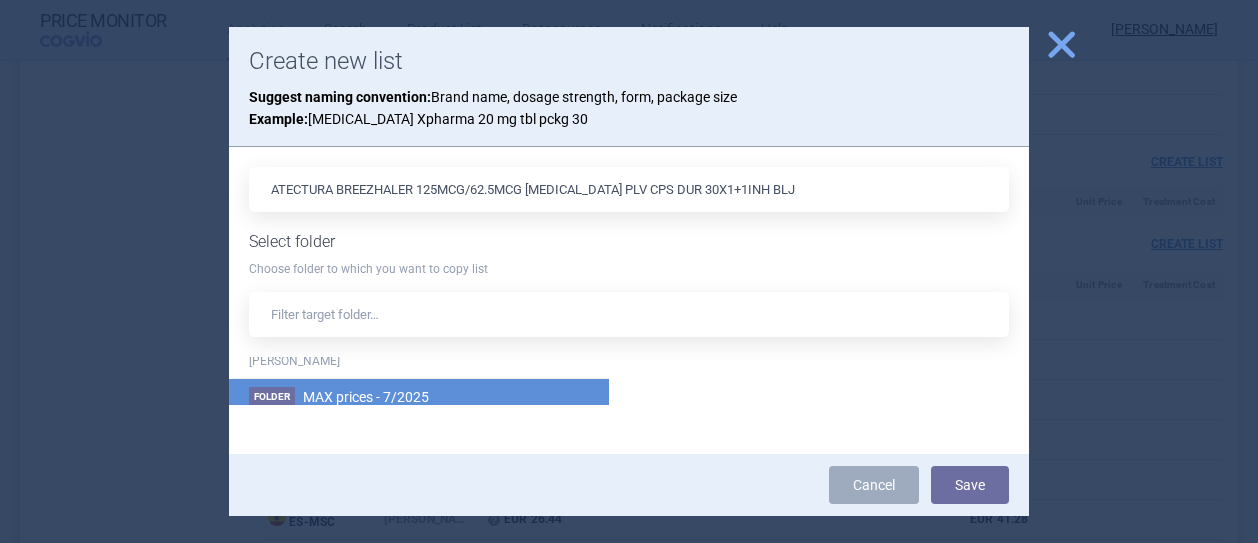 click on "MAX prices - 7/2025" at bounding box center [366, 397] 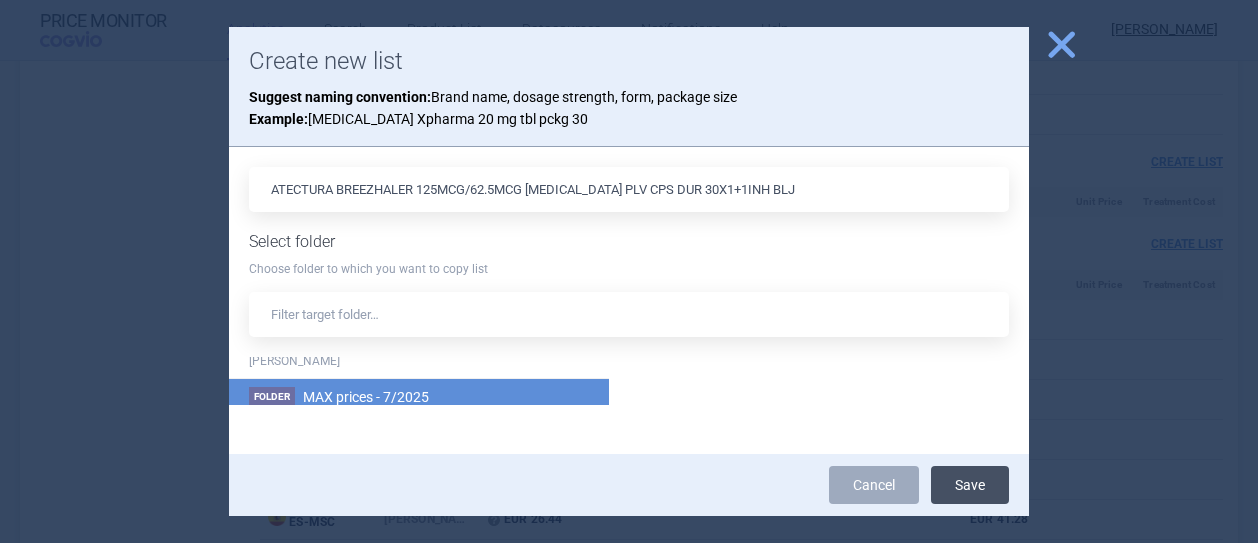 click on "Save" at bounding box center (970, 485) 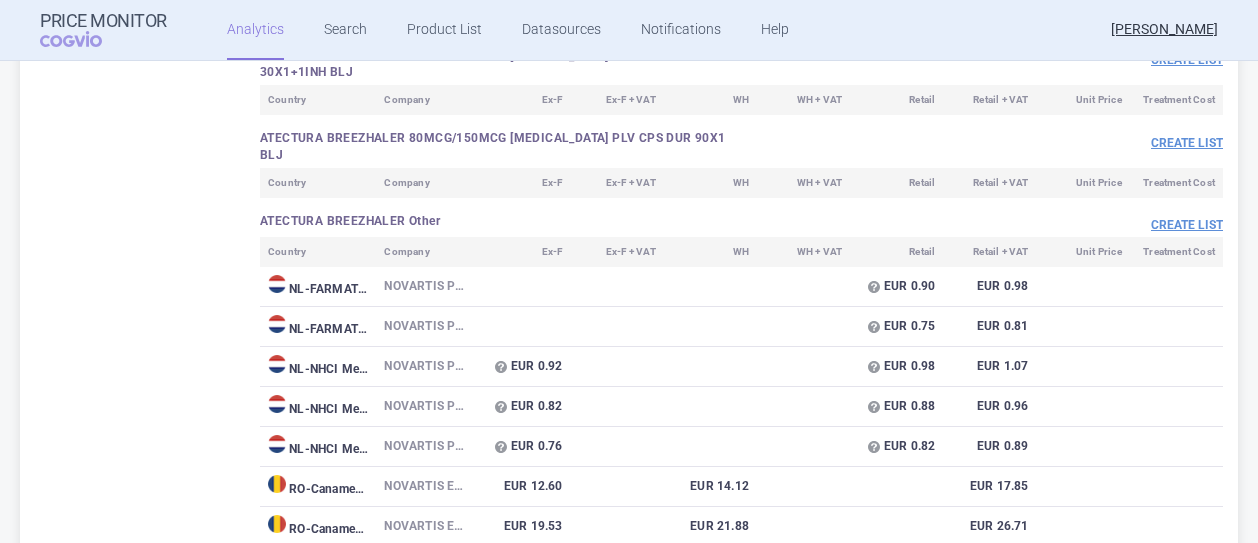 scroll, scrollTop: 5743, scrollLeft: 0, axis: vertical 